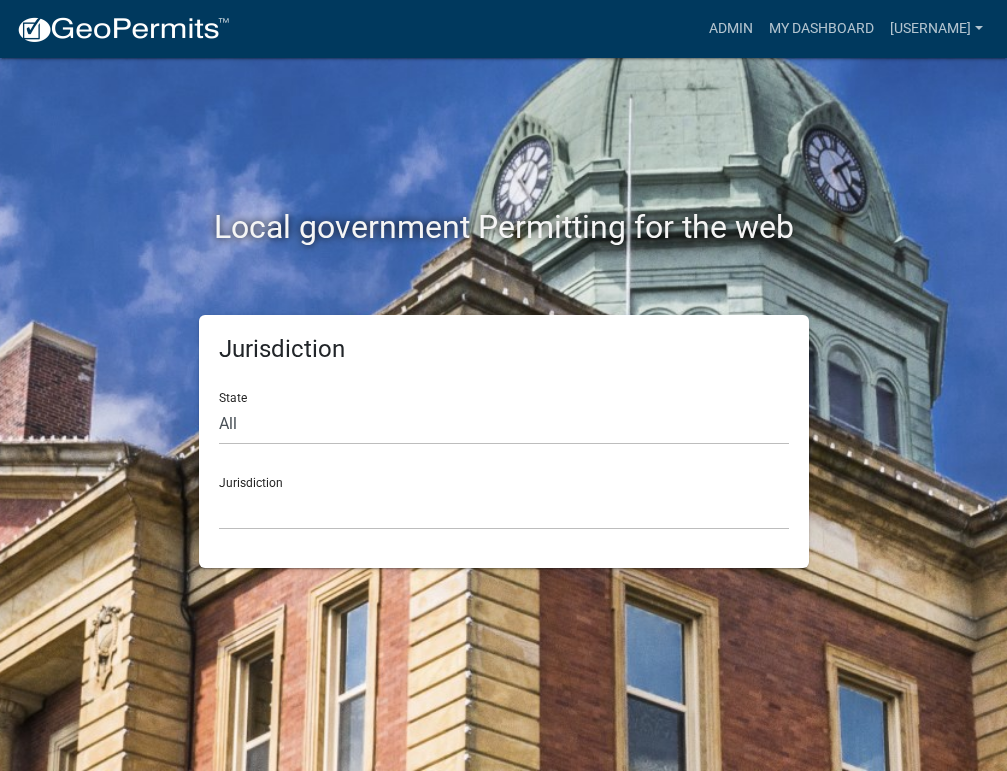 scroll, scrollTop: 0, scrollLeft: 0, axis: both 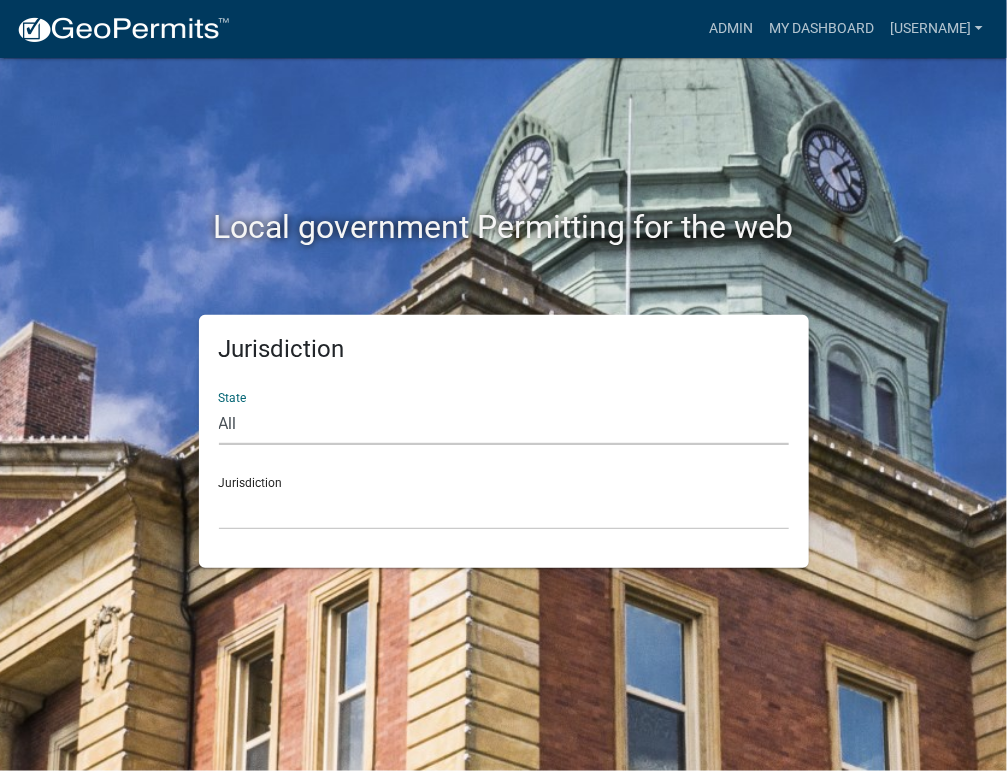 click on "All  Colorado   Georgia   Indiana   Iowa   Kansas   Minnesota   Ohio   South Carolina   Wisconsin" 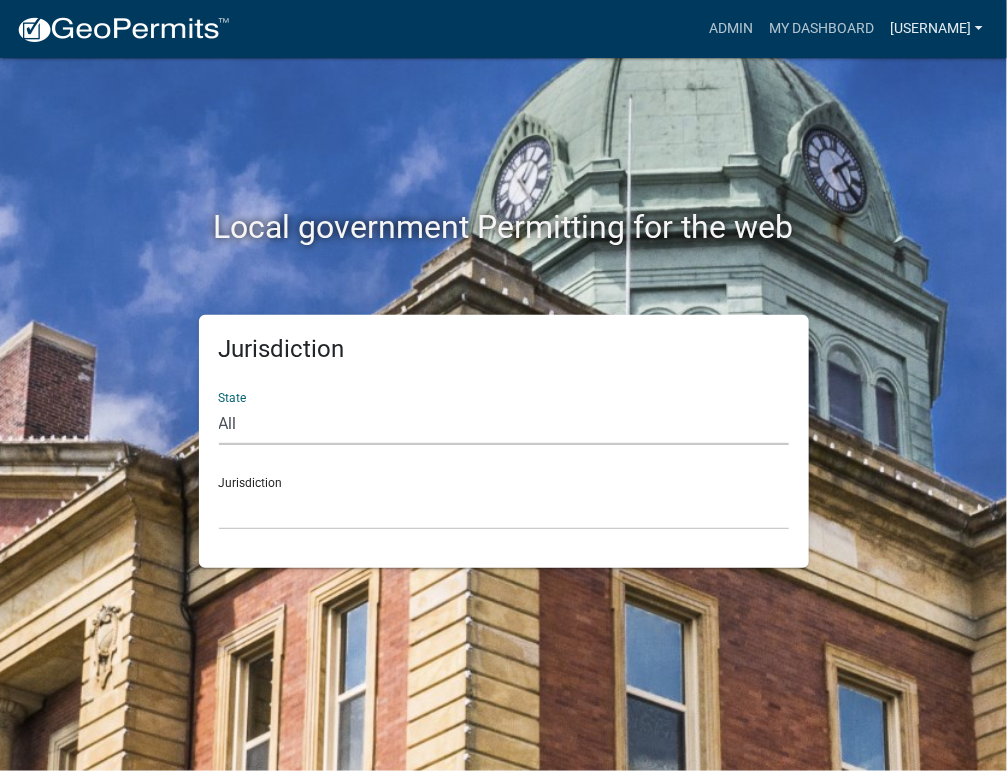 click on "[USERNAME]" at bounding box center (936, 29) 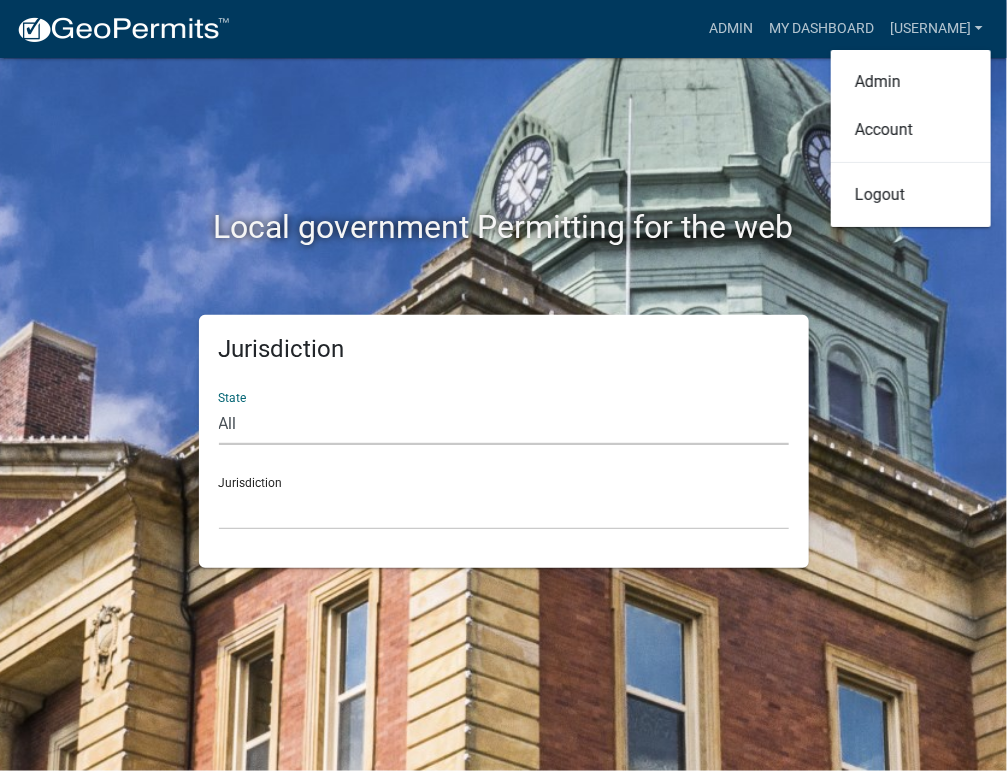 click on "All  Colorado   Georgia   Indiana   Iowa   Kansas   Minnesota   Ohio   South Carolina   Wisconsin" 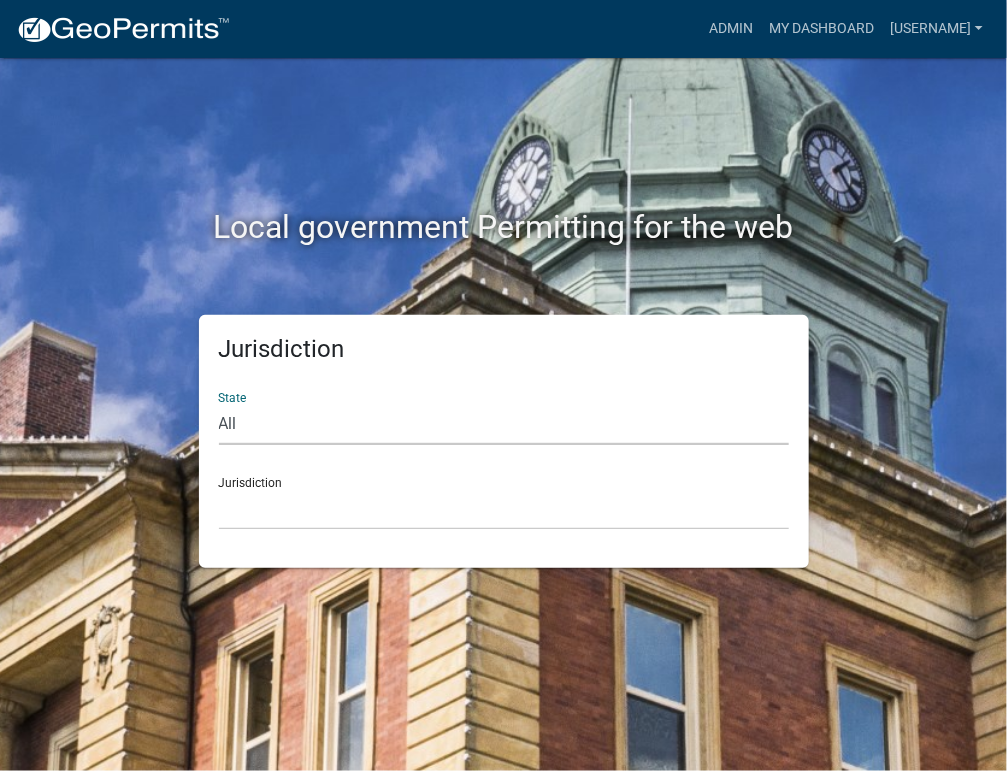 select on "Minnesota" 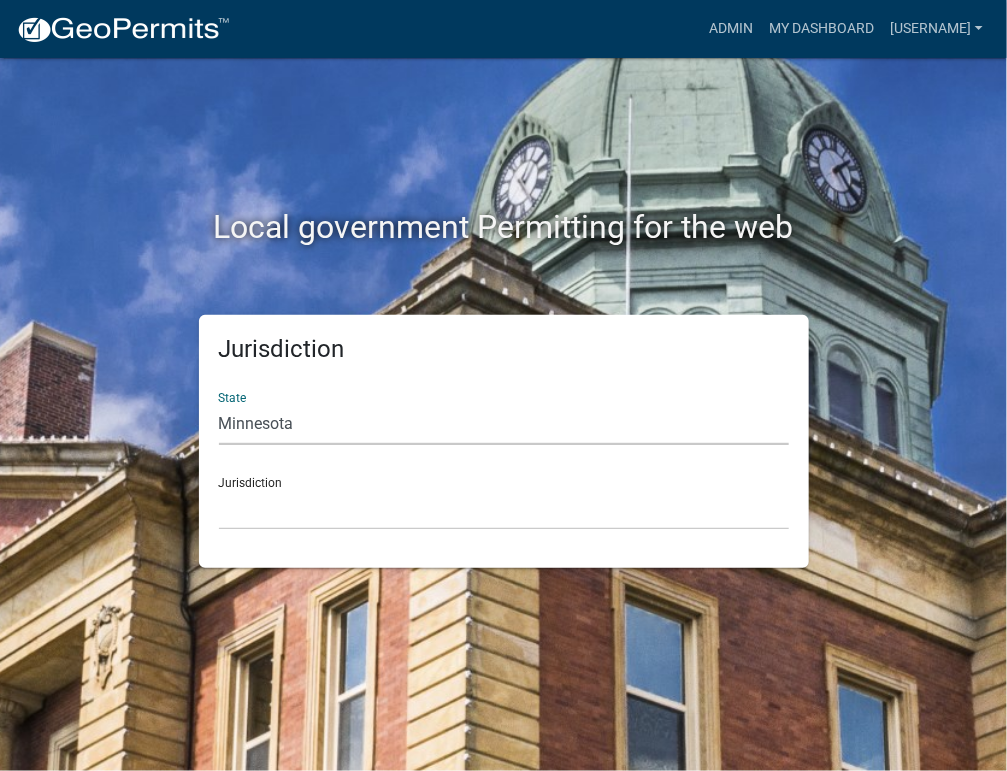 click on "Minnesota" 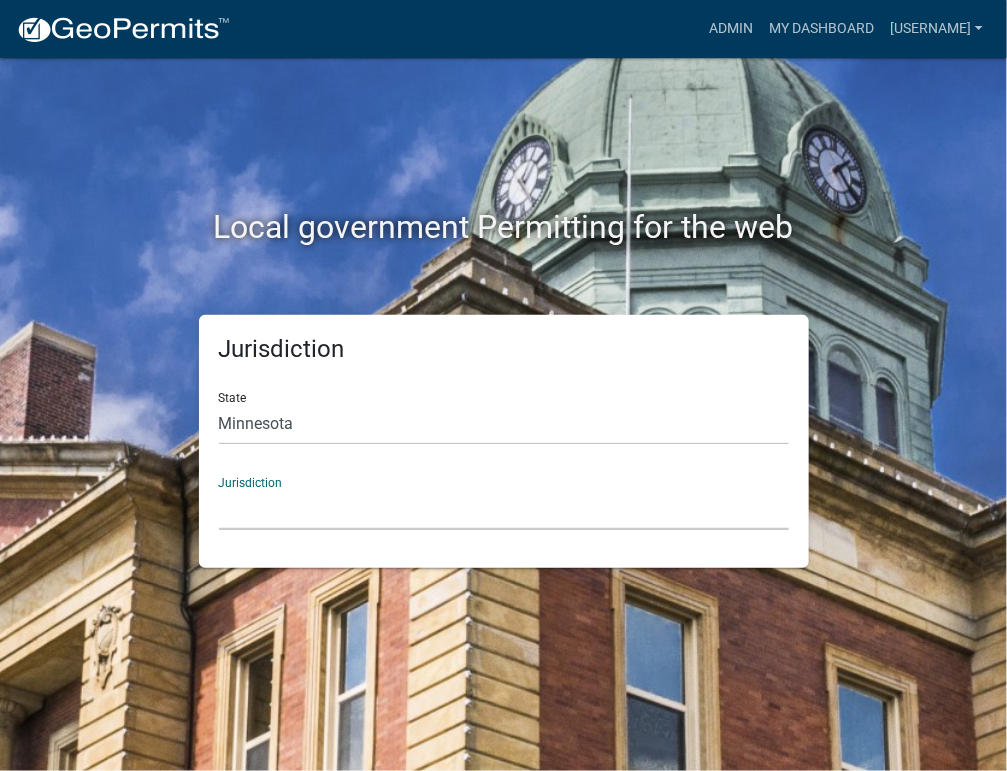 click on "Becker County, Minnesota Benton County, Minnesota Carlton County, Minnesota City of La Crescent, Minnesota City of Luverne, Minnesota City of New Ulm, Minnesota Freeborn County, Minnesota Houston County, Minnesota Isanti County, Minnesota Le Sueur County, Minnesota Mower County, Minnesota Murray County, Minnesota Otter Tail County, Minnesota Pine County, Minnesota Rice County, Minnesota Wabasha County, Minnesota Waseca County, Minnesota" 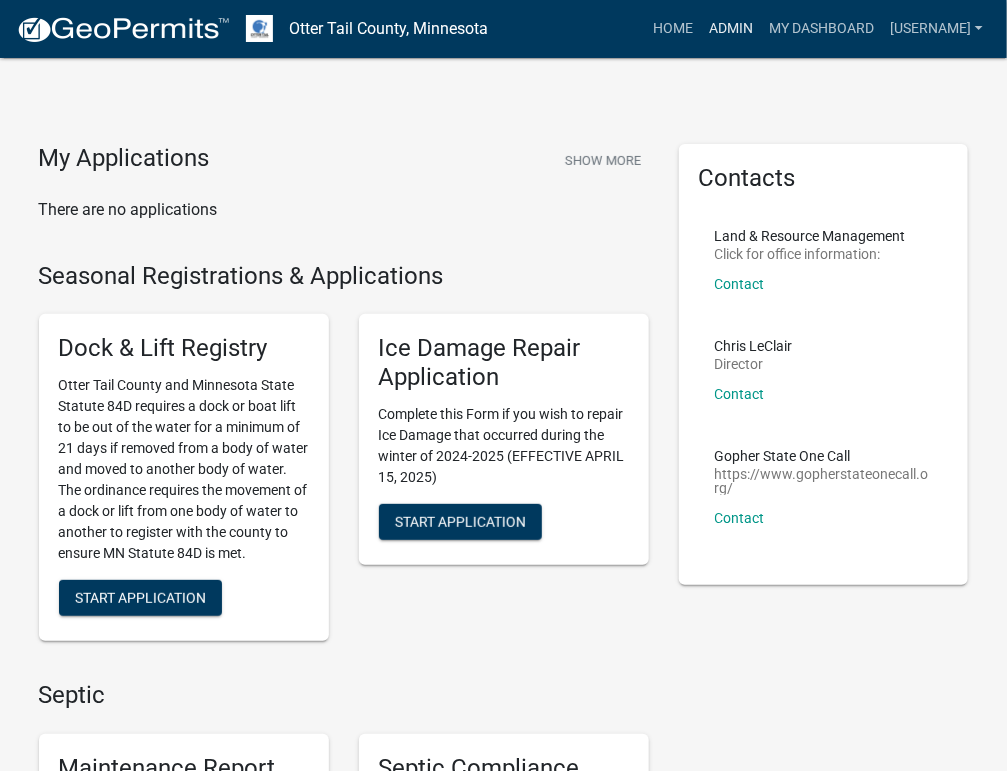 click on "Admin" at bounding box center [731, 29] 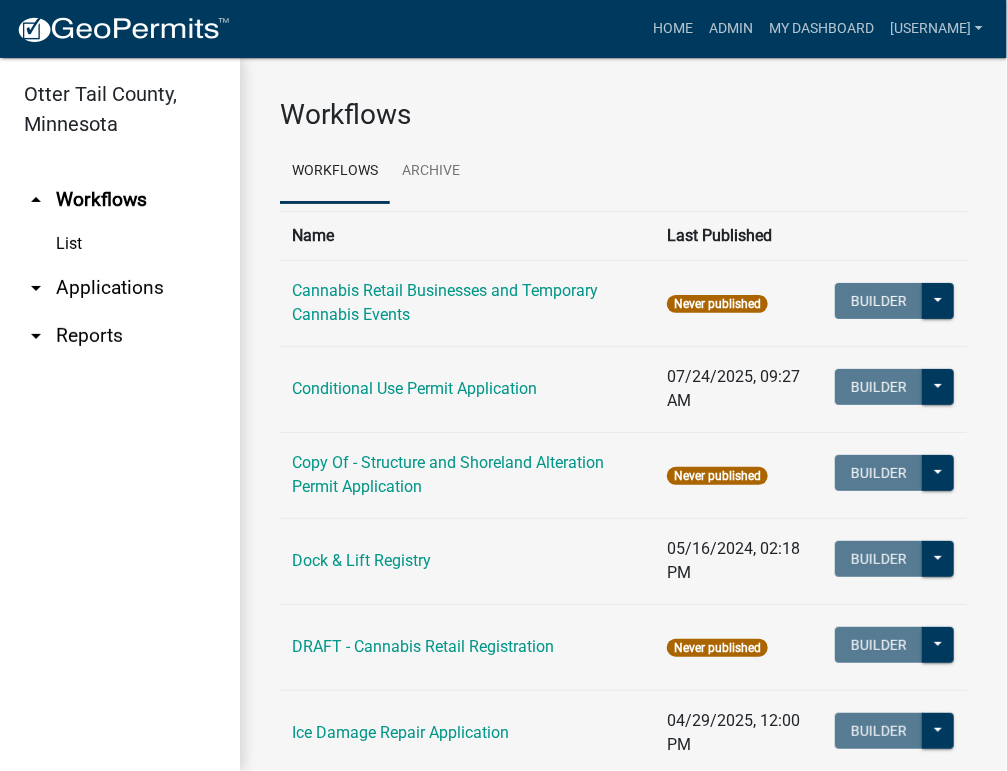 click on "arrow_drop_down   Applications" at bounding box center [120, 288] 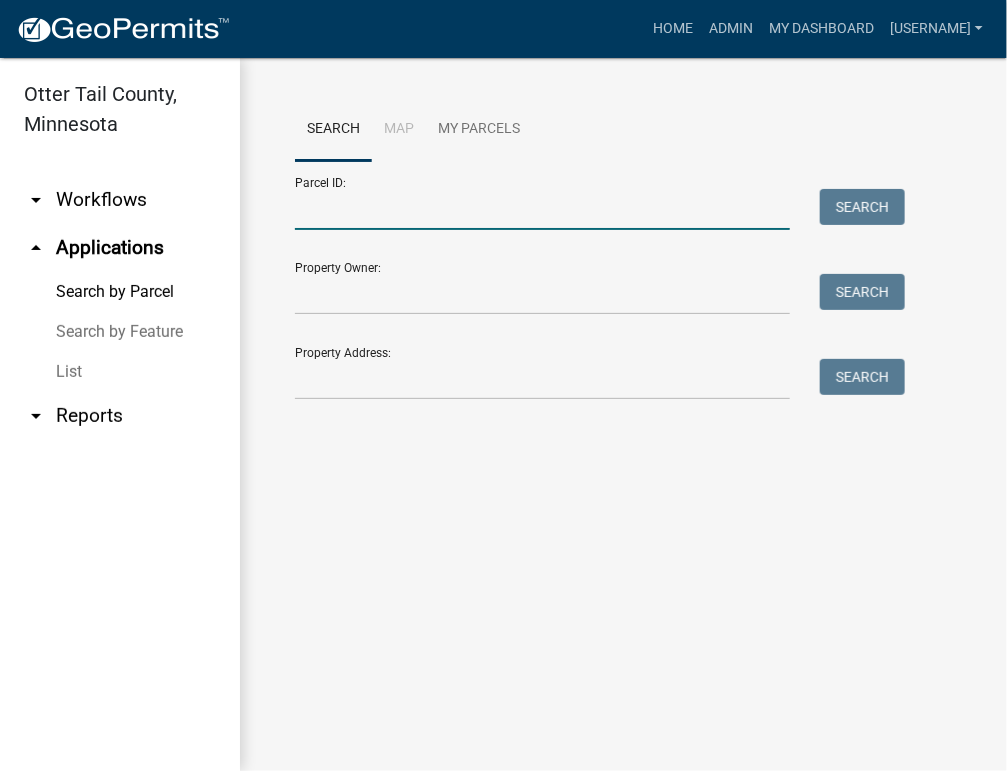 click on "Parcel ID:" at bounding box center (542, 209) 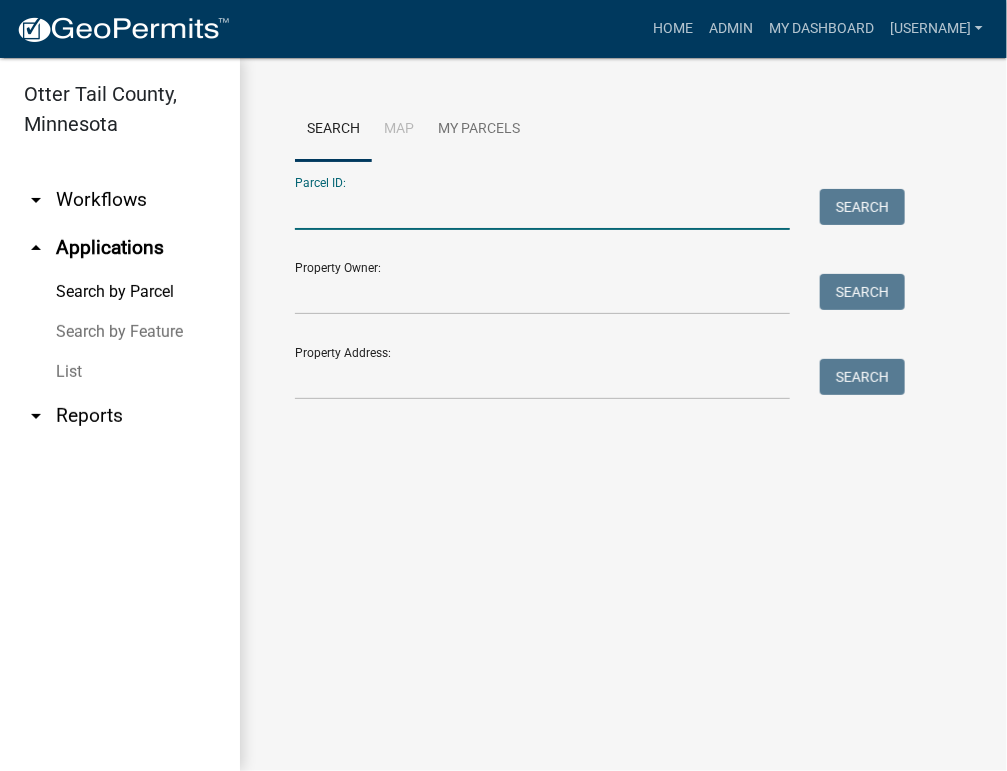 paste on "[ACCOUNT_NUMBER]" 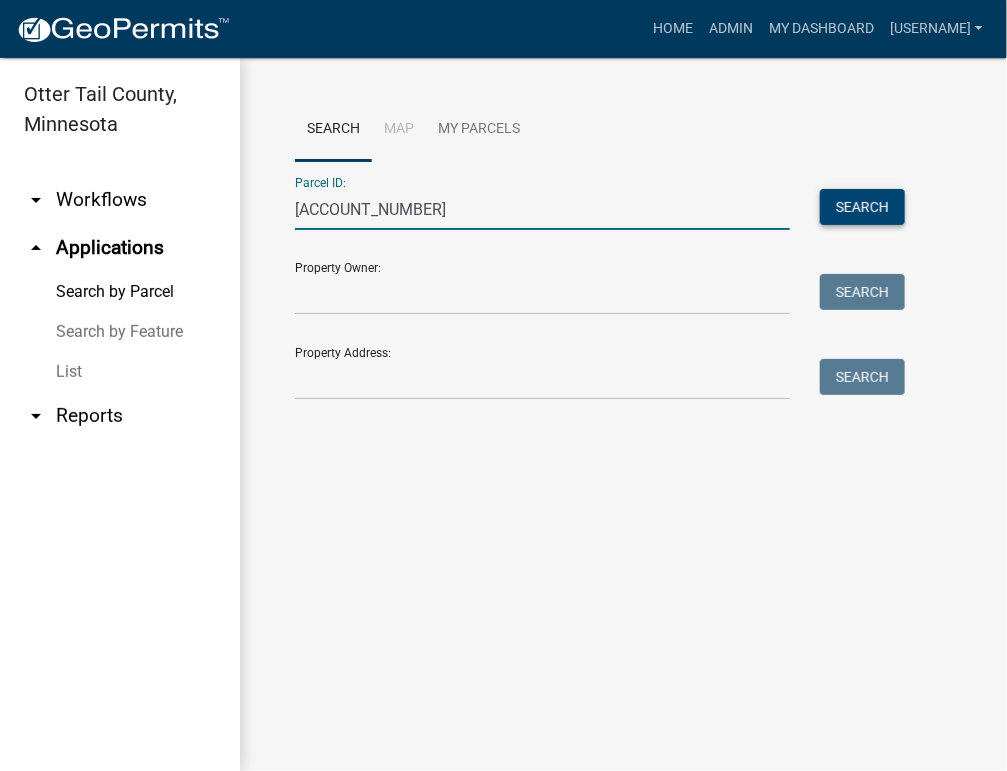 click on "Search" at bounding box center (862, 207) 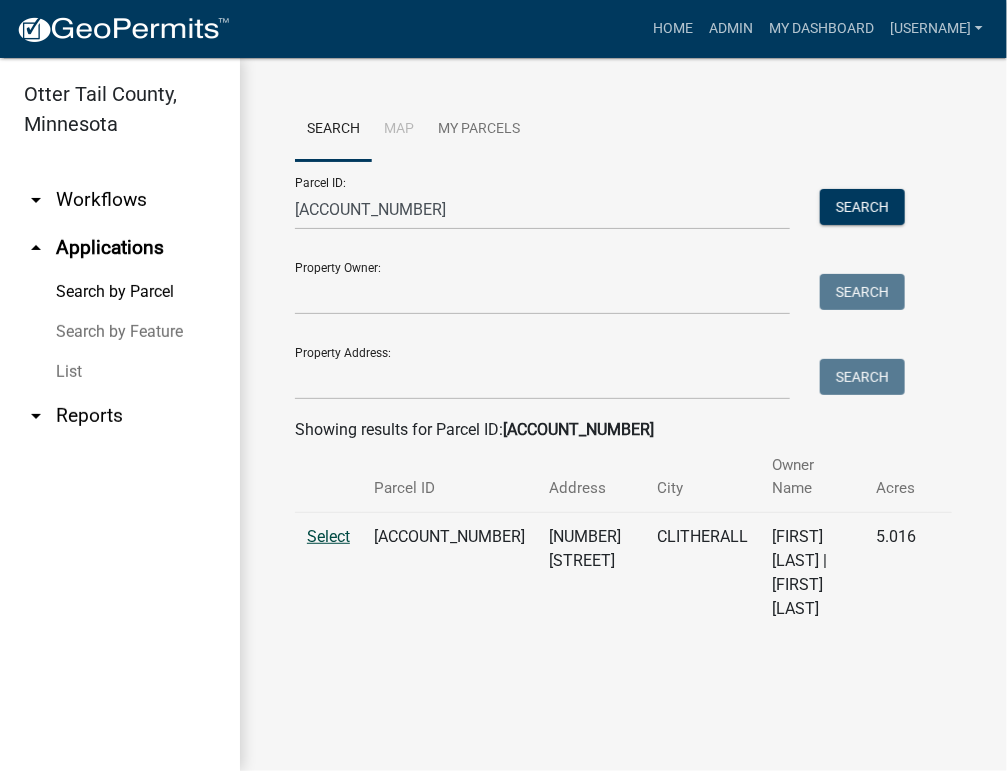 click on "Select" at bounding box center (328, 536) 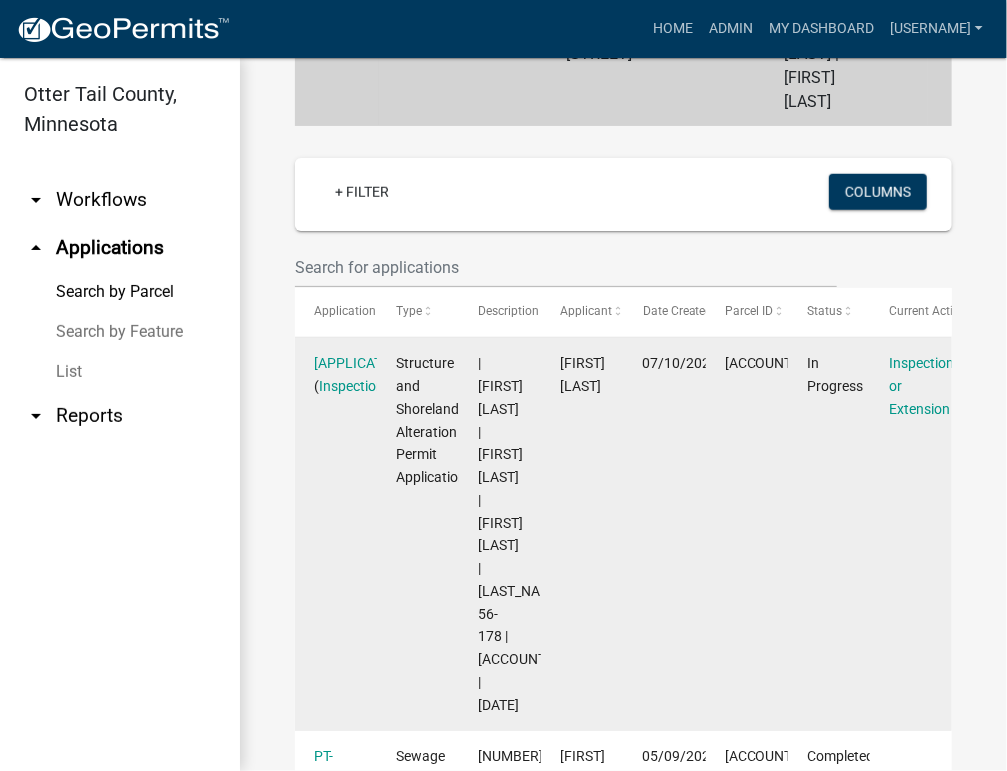 scroll, scrollTop: 500, scrollLeft: 0, axis: vertical 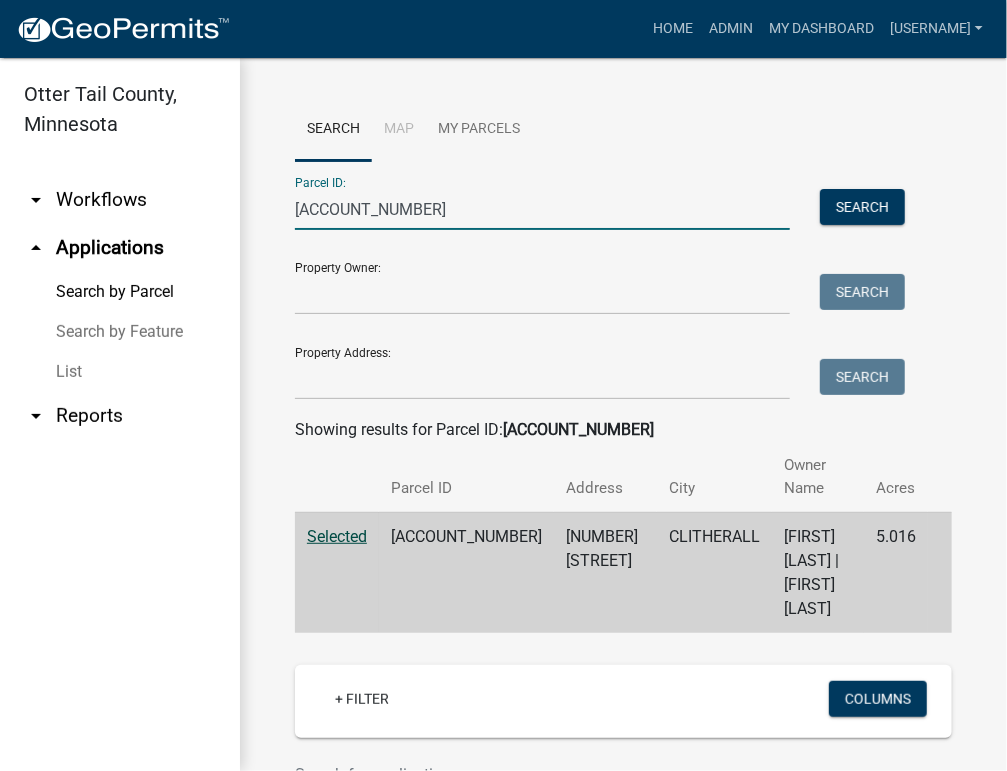 drag, startPoint x: 440, startPoint y: 215, endPoint x: 215, endPoint y: 202, distance: 225.37524 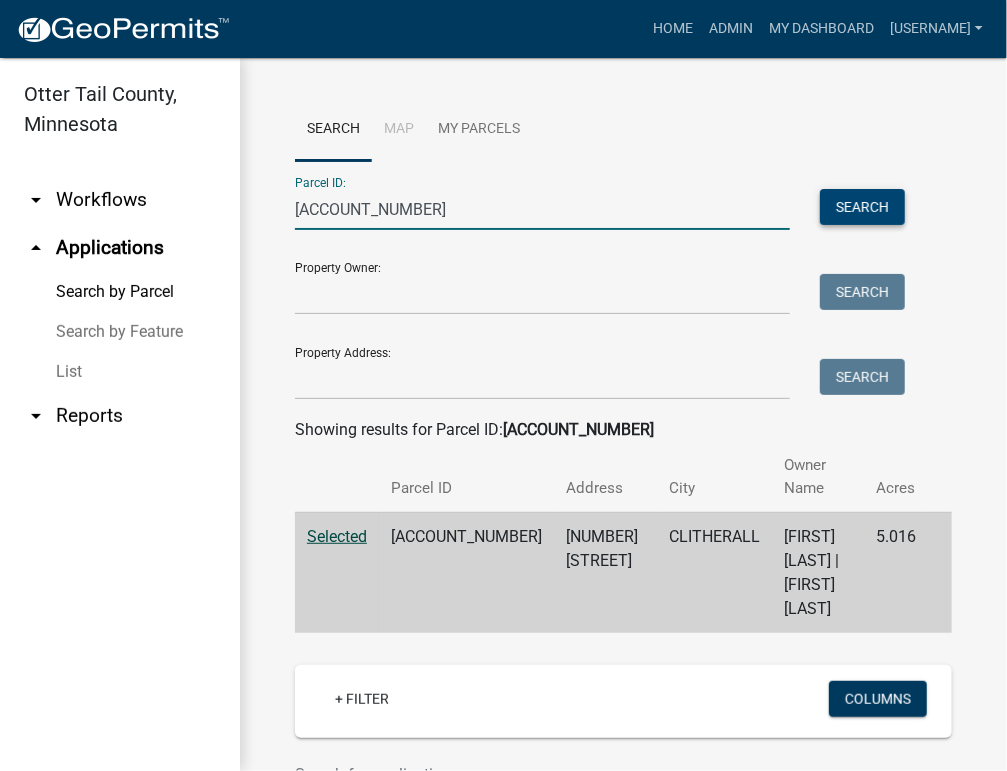 type on "[ACCOUNT_NUMBER]" 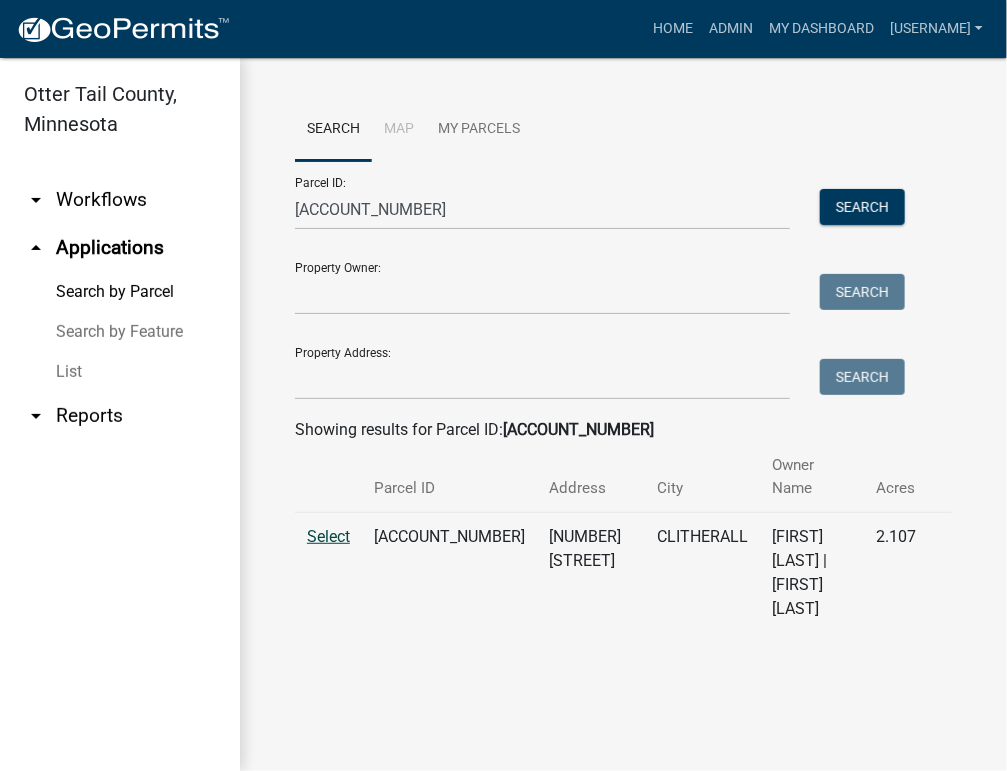 click on "Select" at bounding box center [328, 536] 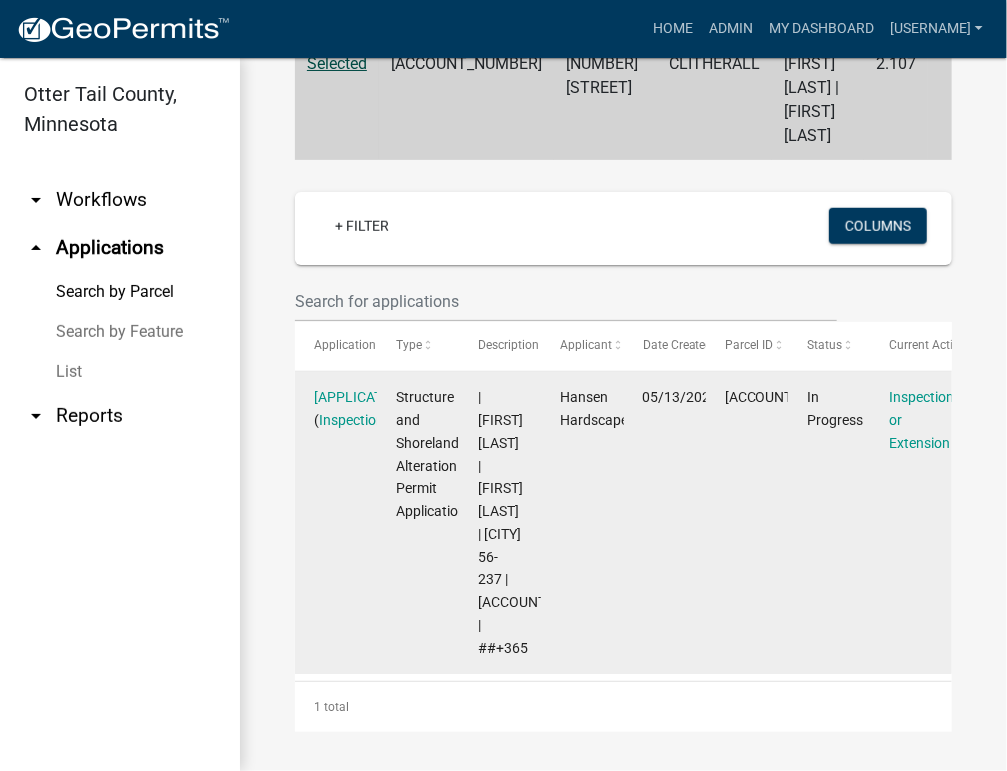 scroll, scrollTop: 495, scrollLeft: 0, axis: vertical 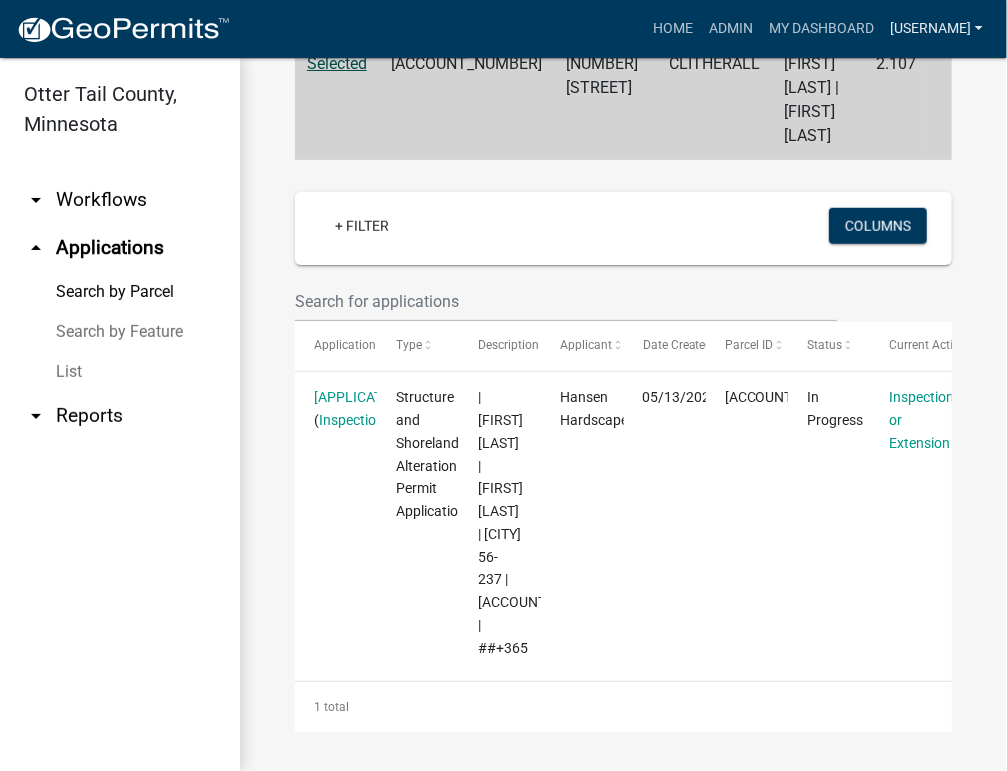 click on "[USERNAME]" at bounding box center [936, 29] 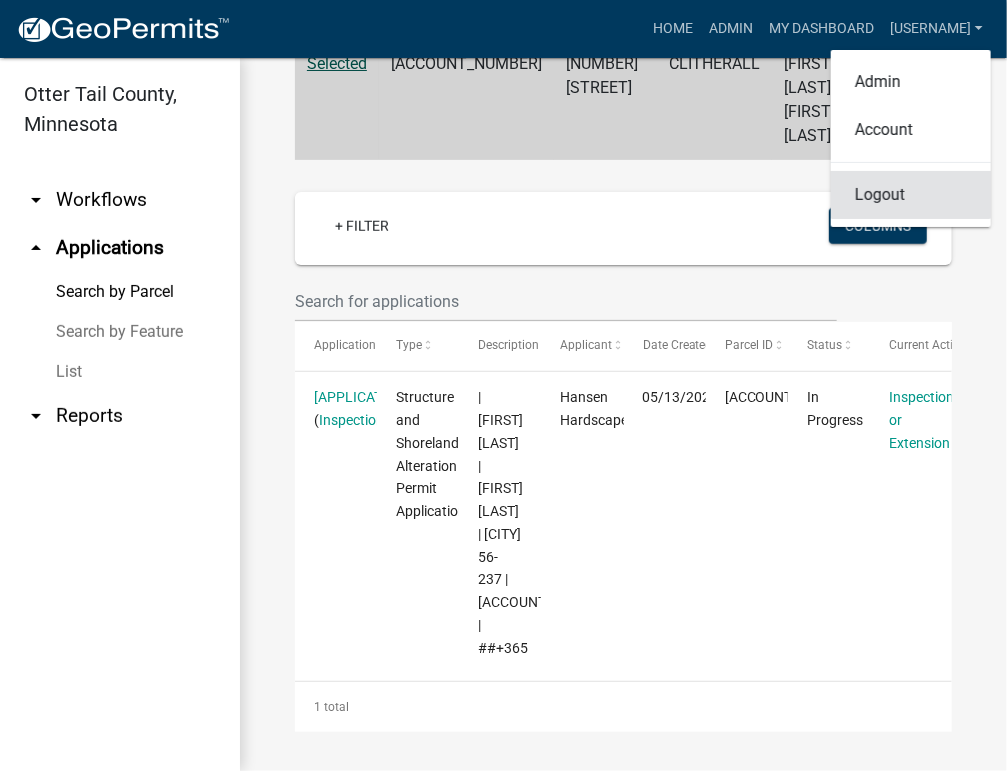 click on "Logout" at bounding box center (911, 195) 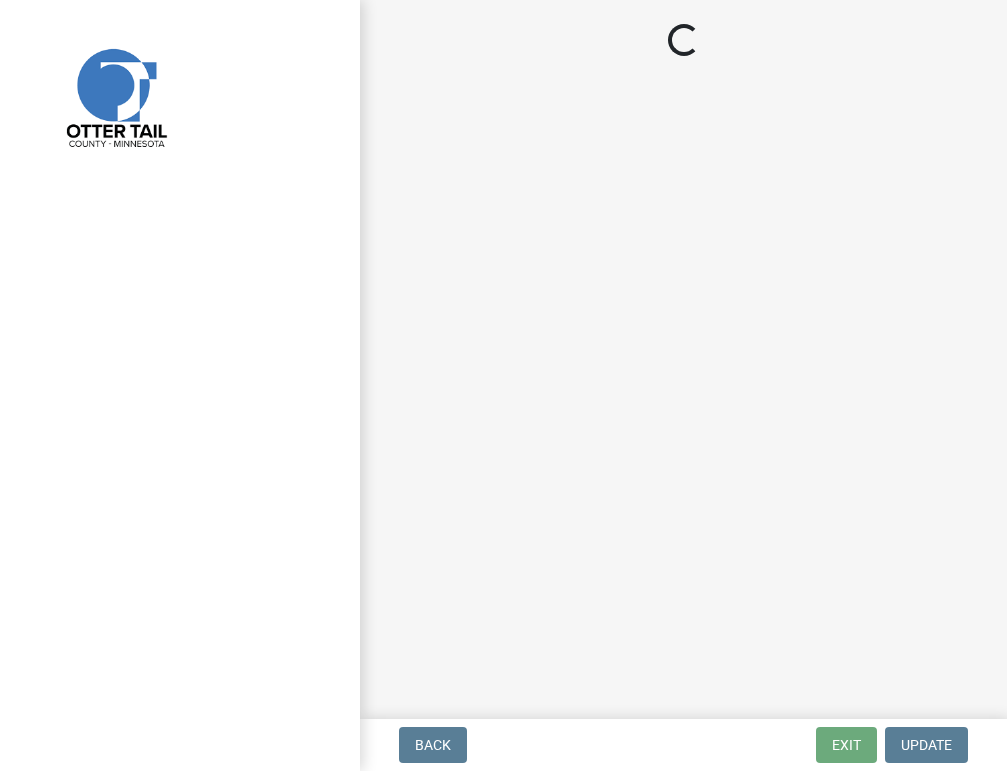 scroll, scrollTop: 0, scrollLeft: 0, axis: both 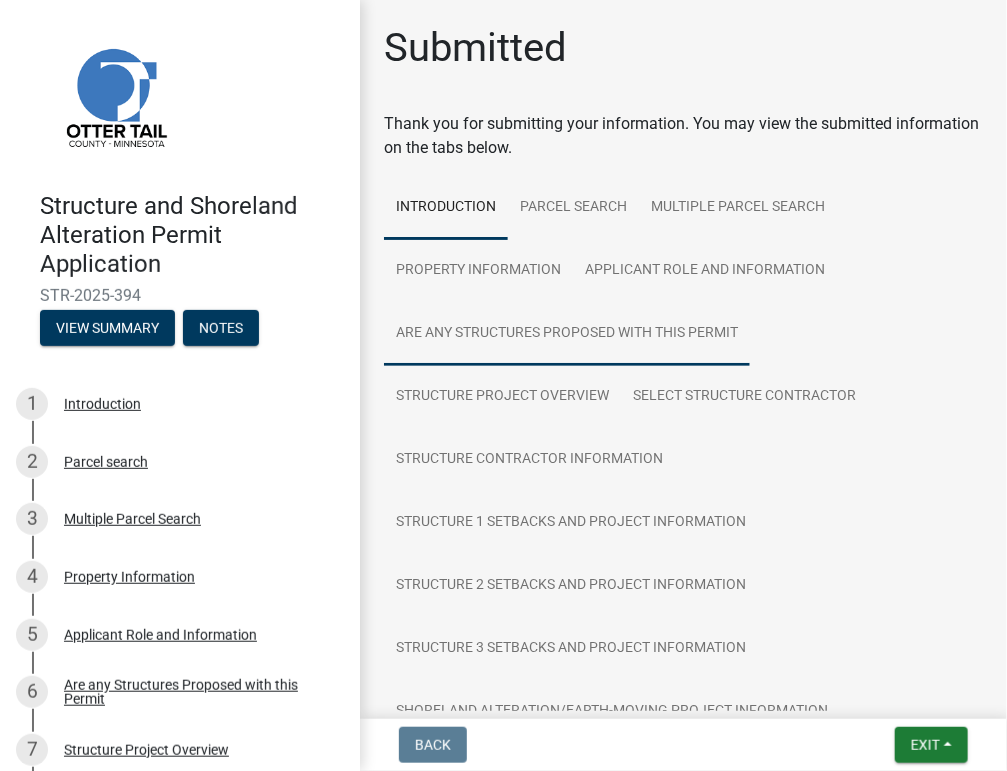 click on "Are any Structures Proposed with this Permit" at bounding box center (567, 334) 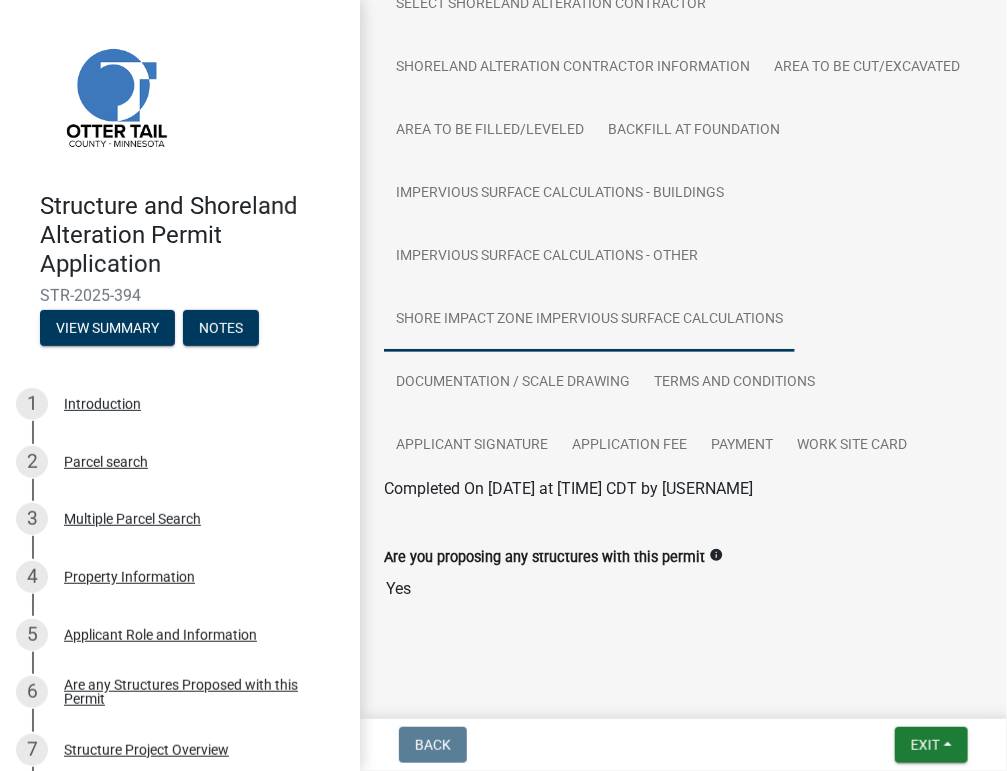 scroll, scrollTop: 0, scrollLeft: 0, axis: both 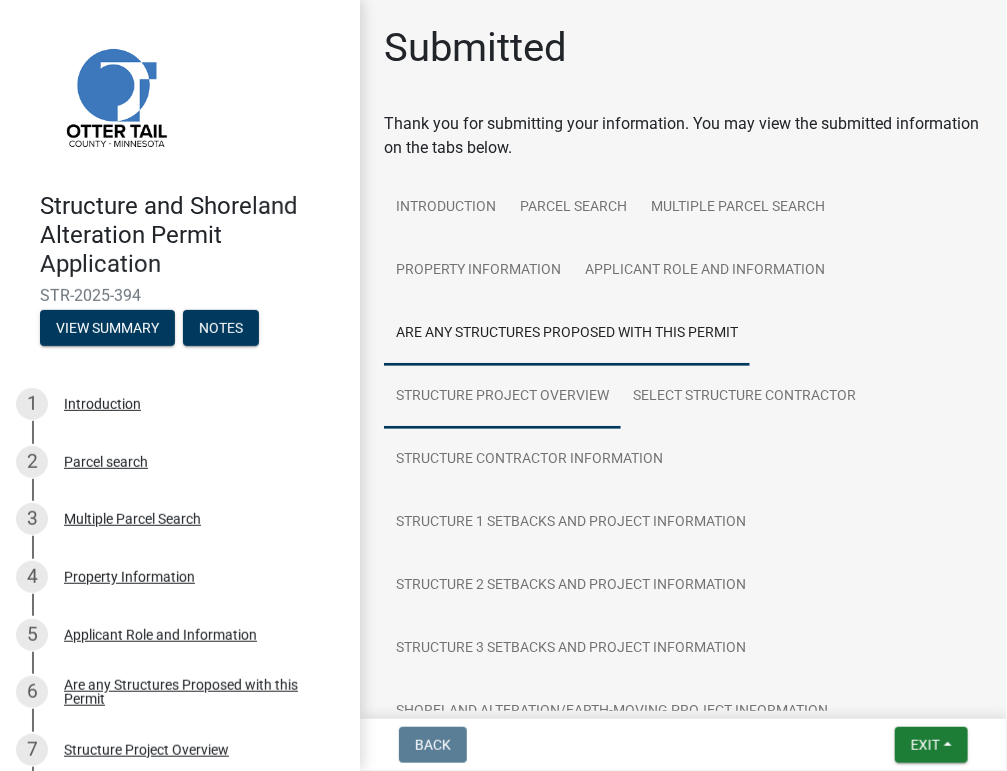 click on "Structure Project Overview" at bounding box center [502, 397] 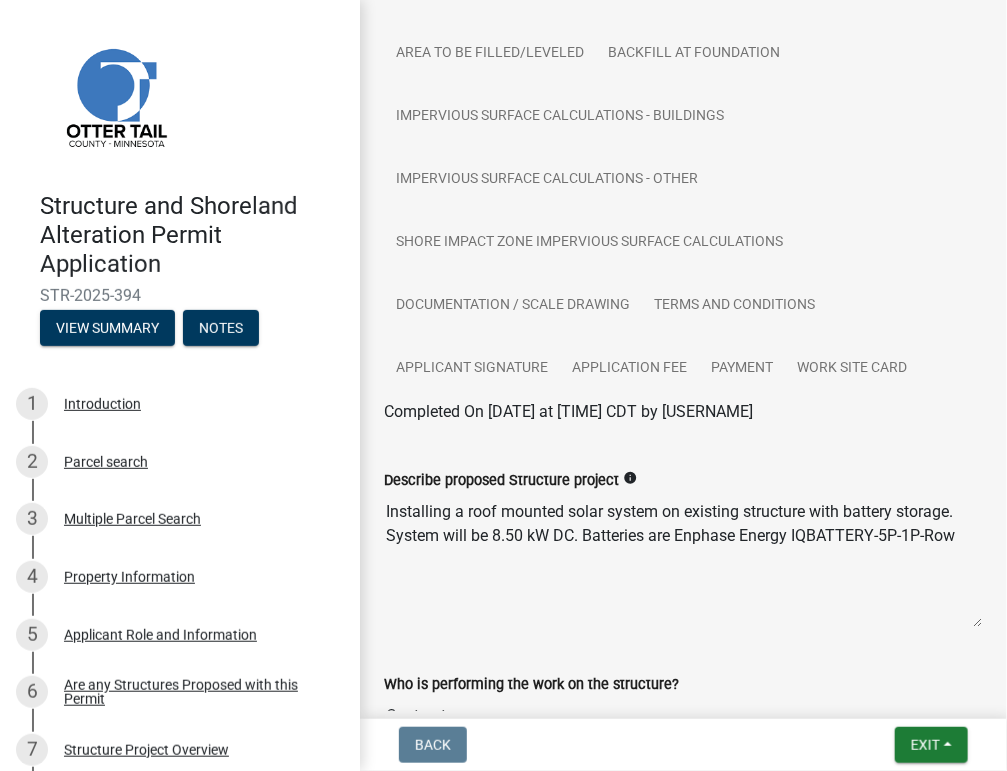 scroll, scrollTop: 985, scrollLeft: 0, axis: vertical 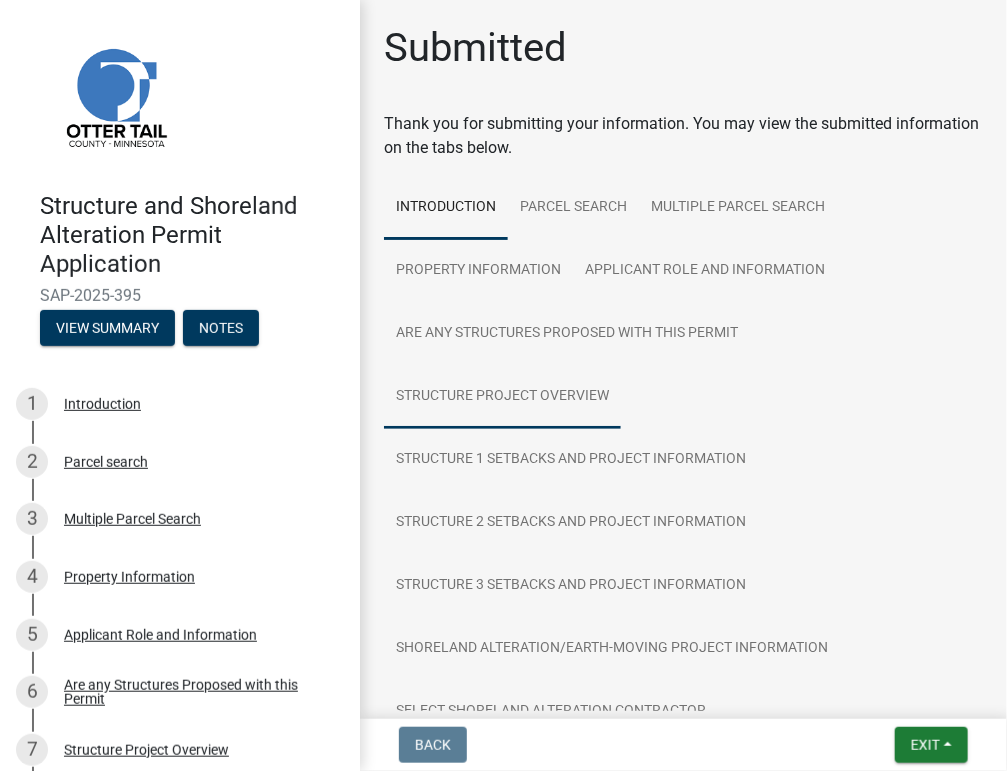 click on "Structure Project Overview" at bounding box center (502, 397) 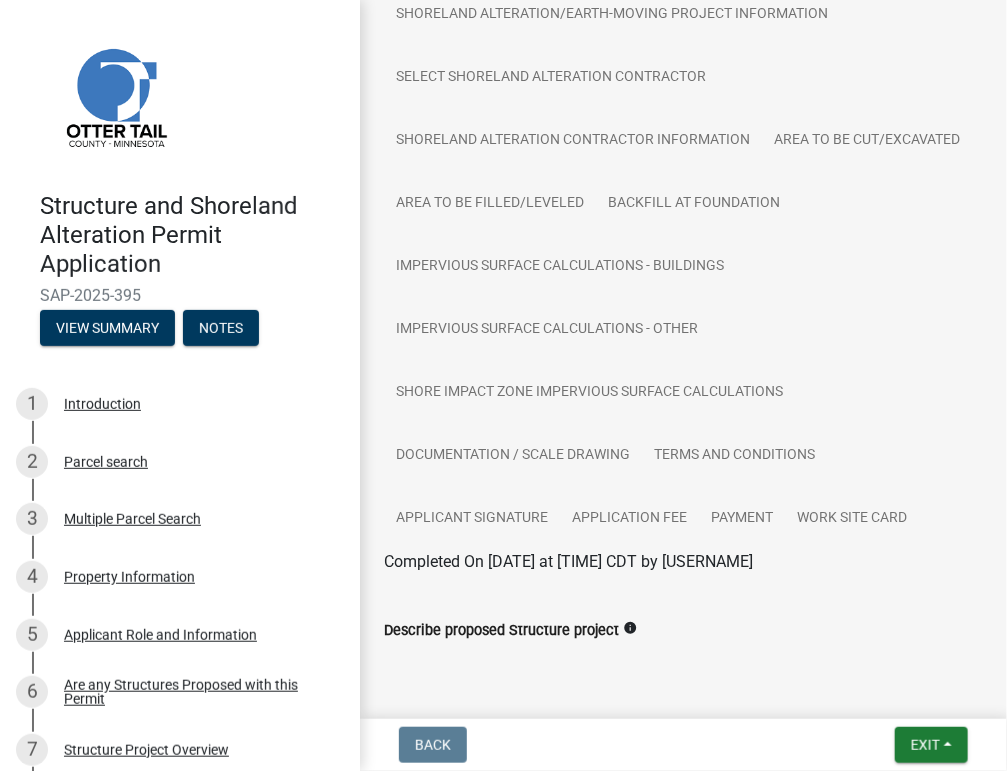 scroll, scrollTop: 546, scrollLeft: 0, axis: vertical 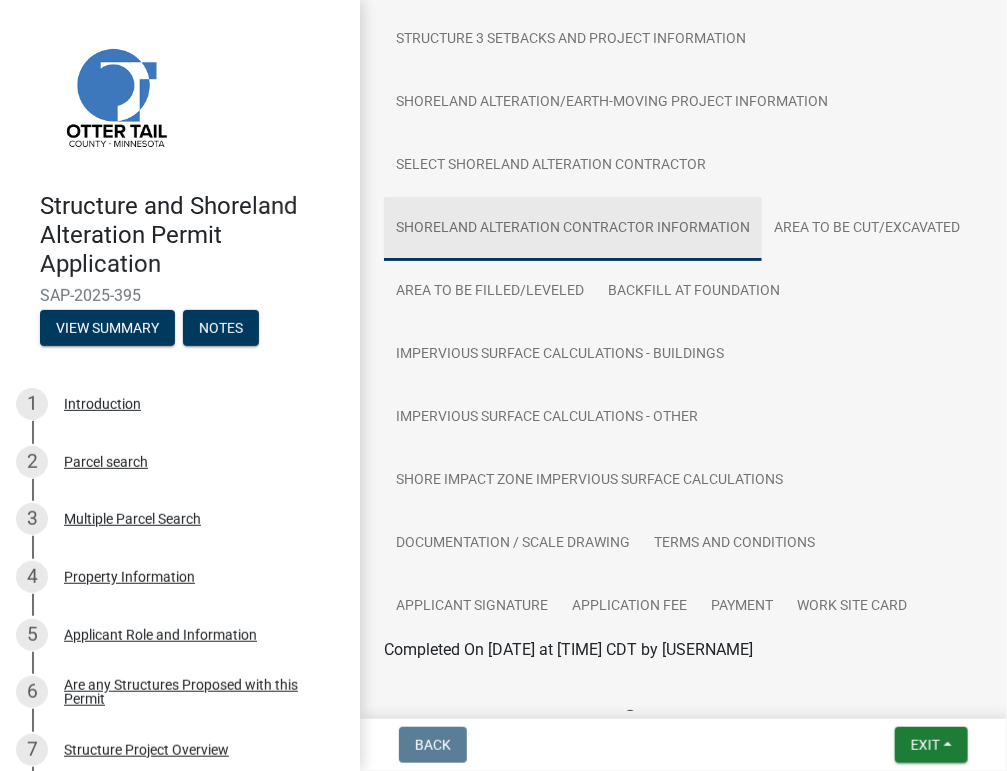 click on "Shoreland Alteration Contractor Information" at bounding box center (573, 229) 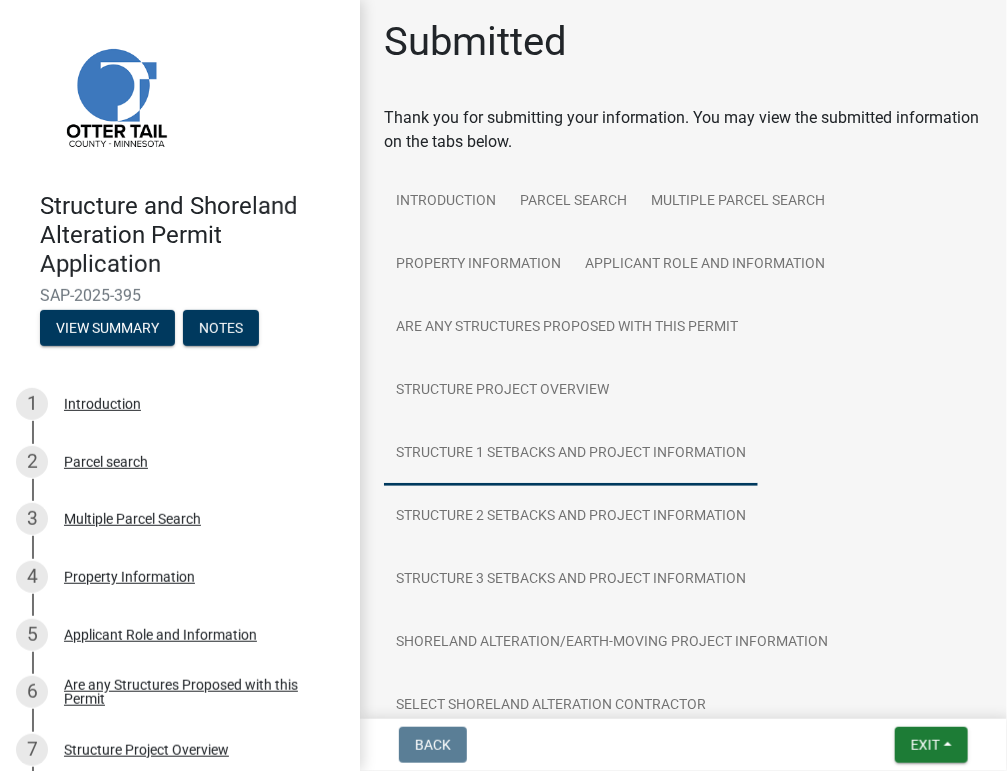 scroll, scrollTop: 0, scrollLeft: 0, axis: both 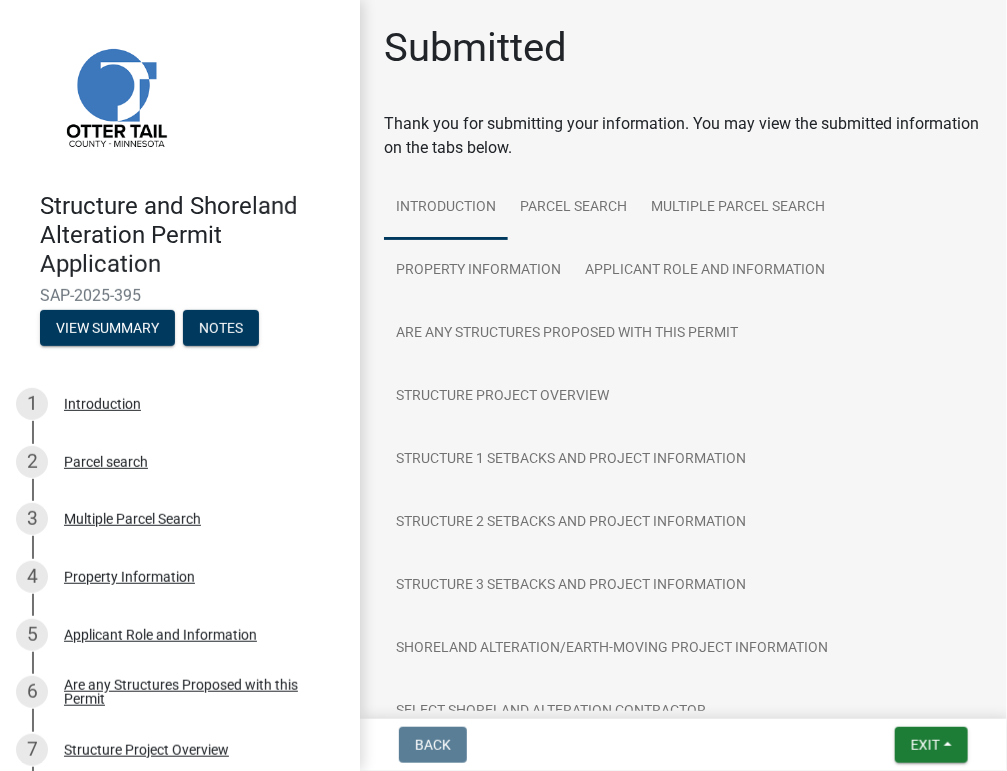 click on "Introduction" at bounding box center [446, 208] 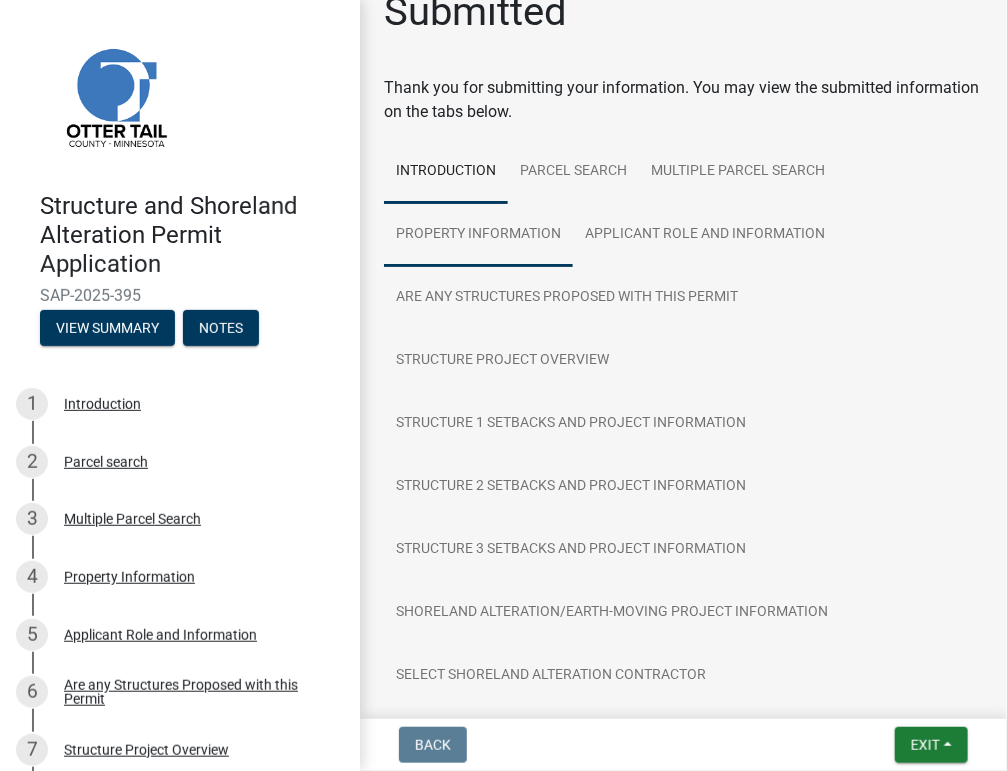 scroll, scrollTop: 0, scrollLeft: 0, axis: both 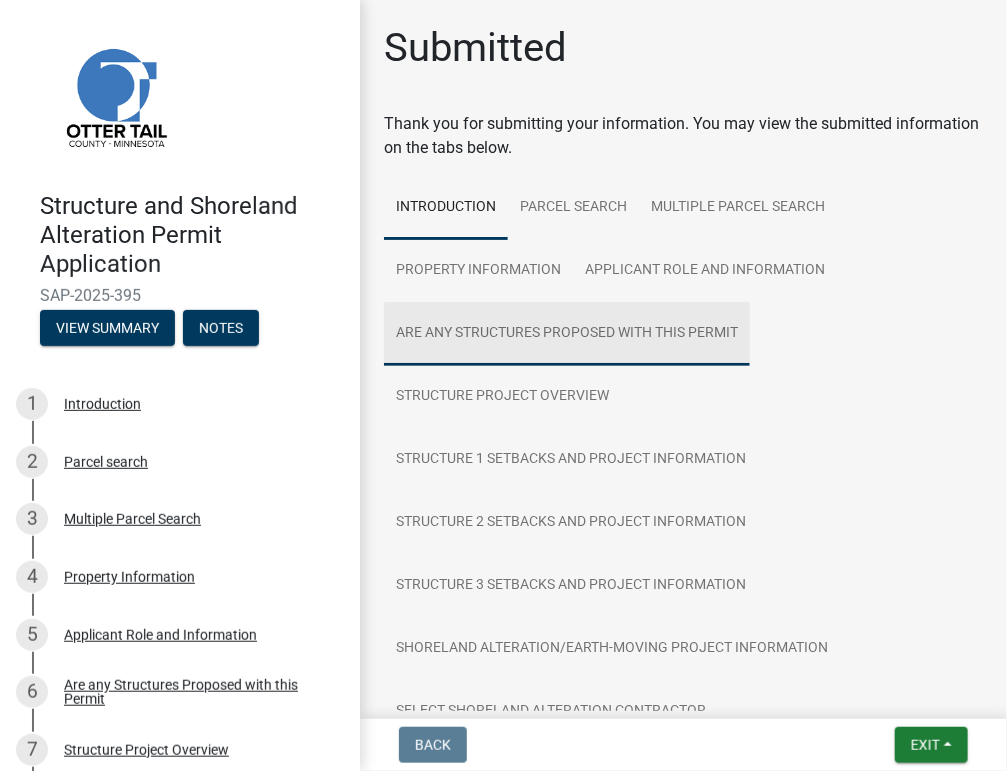 click on "Are any Structures Proposed with this Permit" at bounding box center [567, 334] 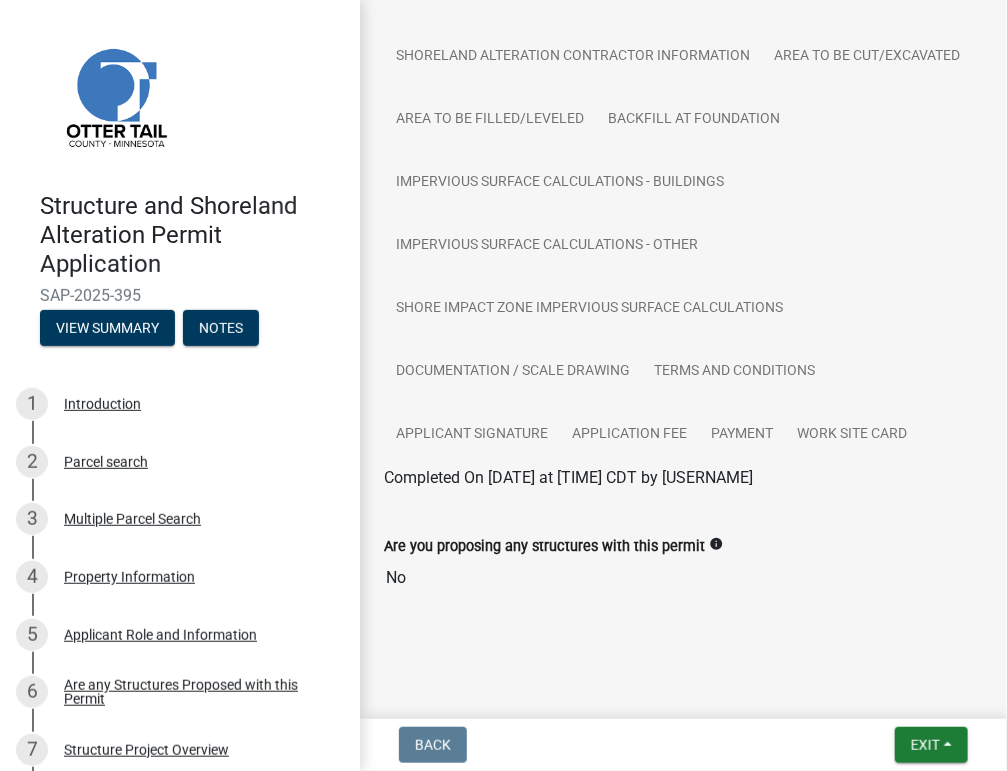 scroll, scrollTop: 0, scrollLeft: 0, axis: both 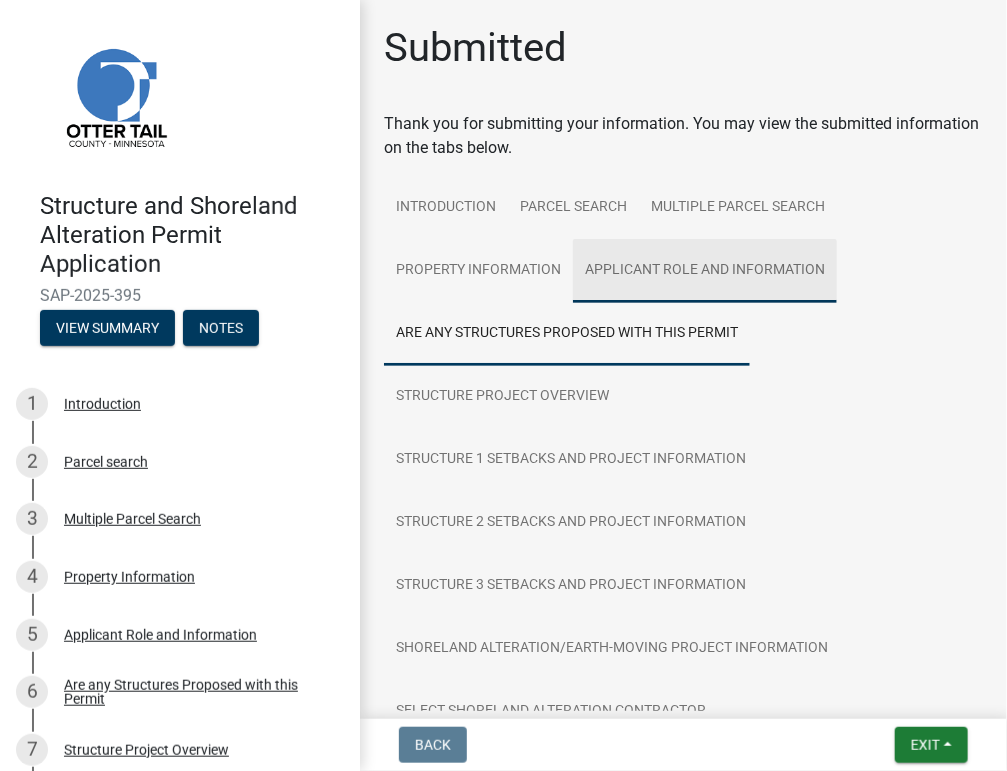 click on "Applicant Role and Information" at bounding box center (705, 271) 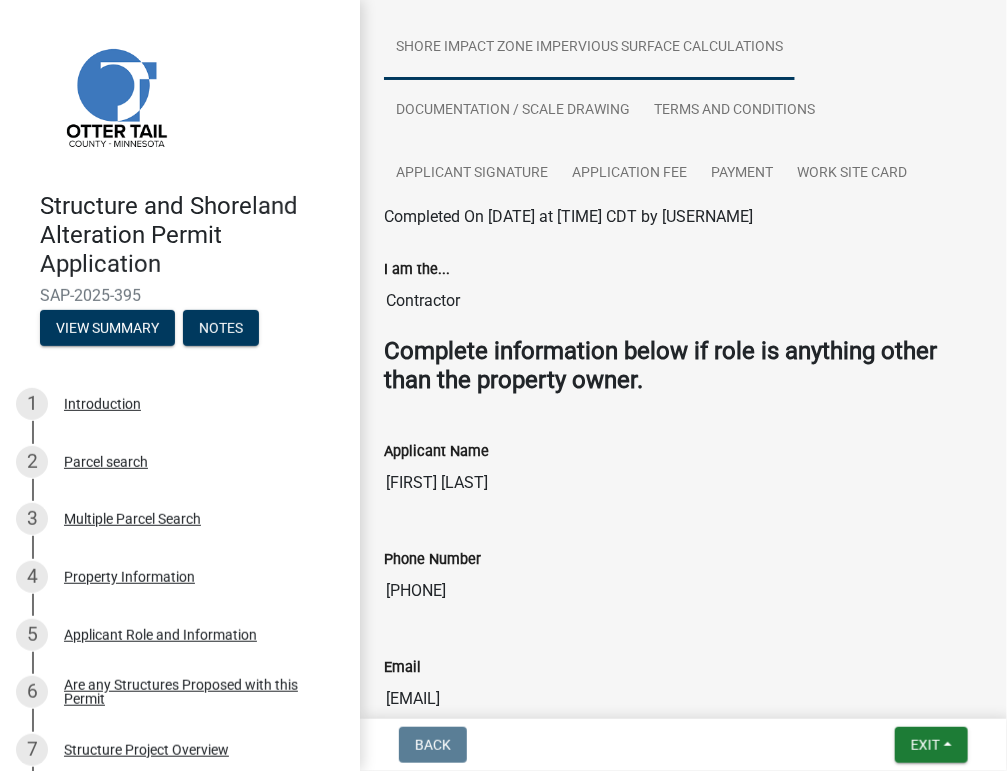 scroll, scrollTop: 330, scrollLeft: 0, axis: vertical 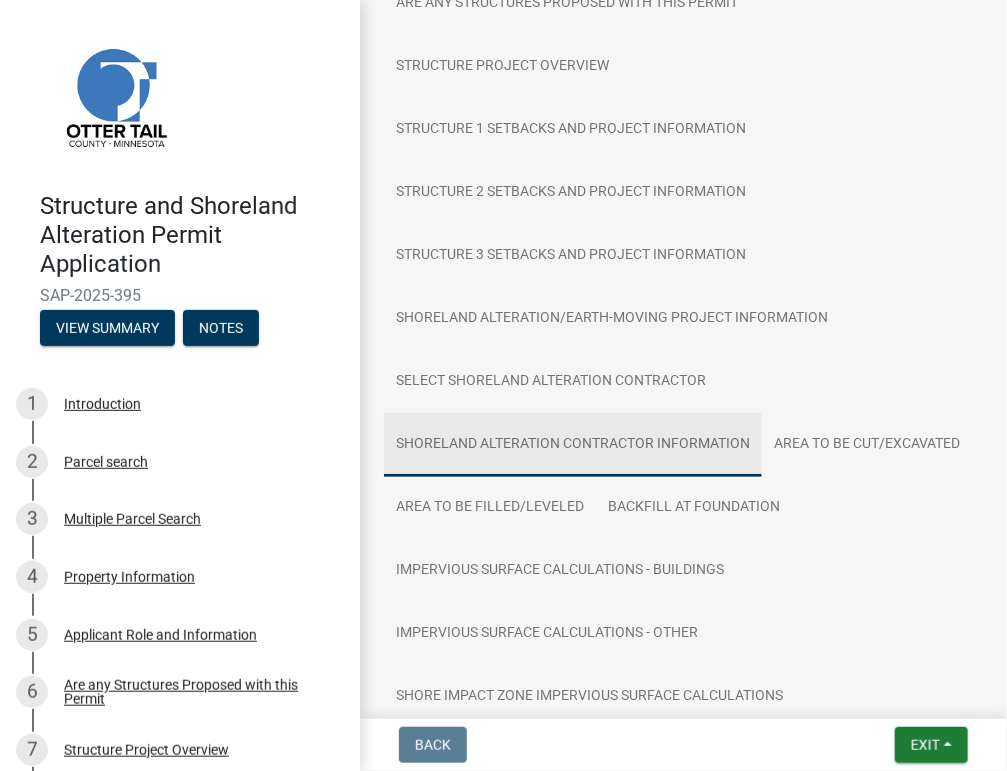 click on "Shoreland Alteration Contractor Information" at bounding box center [573, 445] 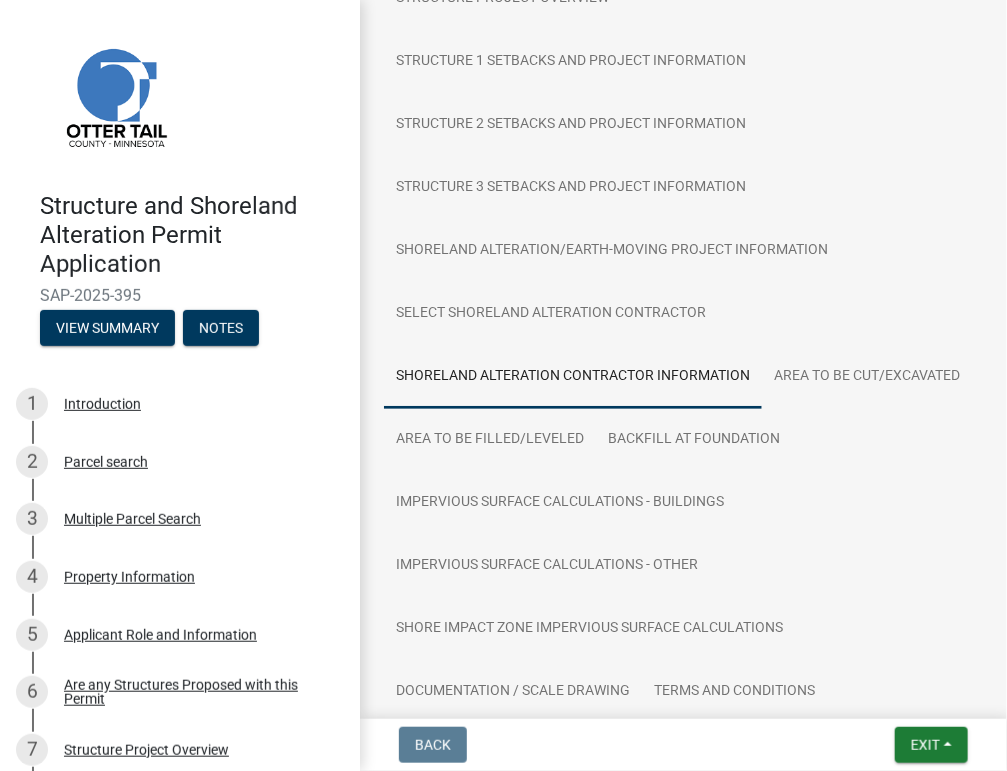 scroll, scrollTop: 0, scrollLeft: 0, axis: both 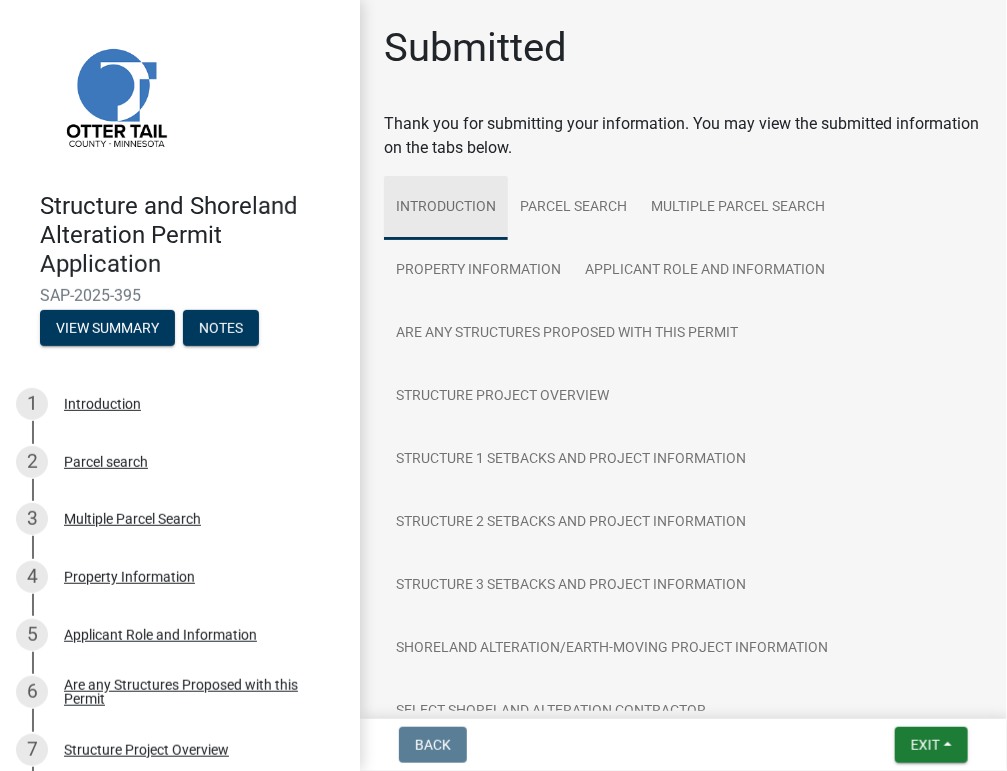 click on "Introduction" at bounding box center (446, 208) 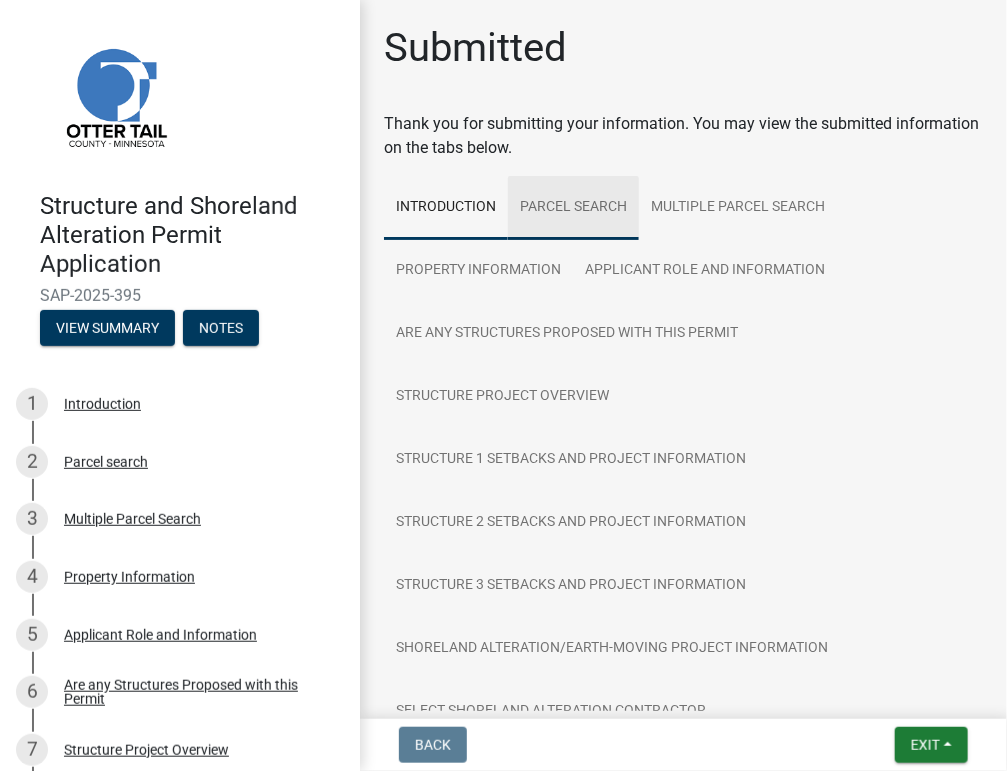 click on "Parcel search" at bounding box center (573, 208) 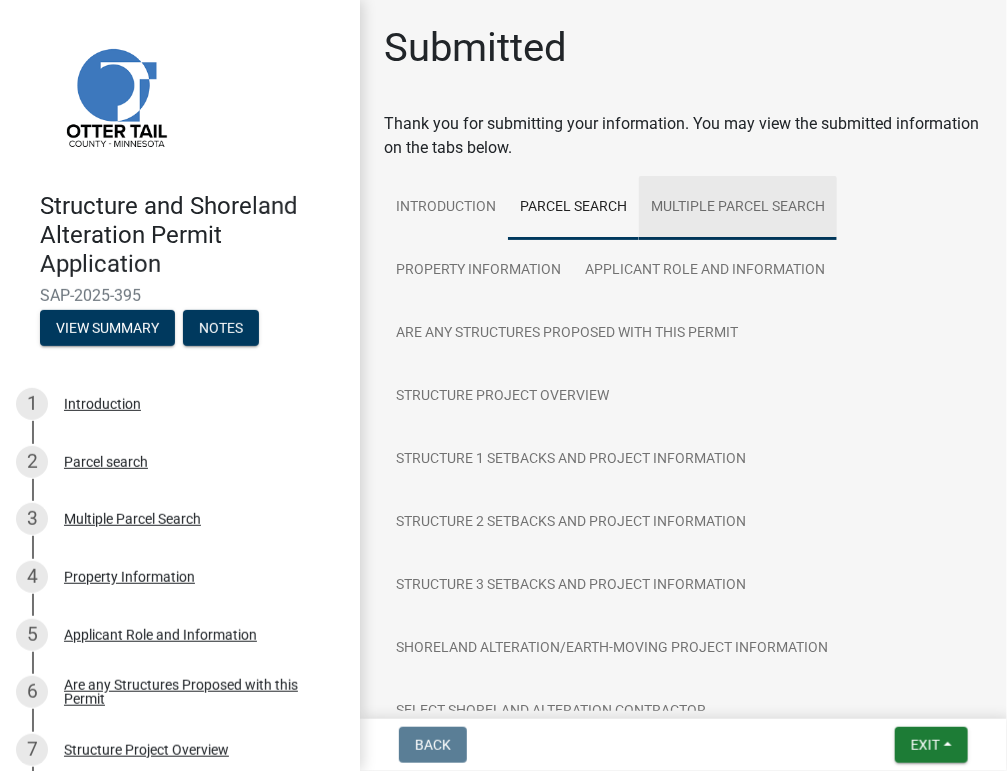 click on "Multiple Parcel Search" at bounding box center (738, 208) 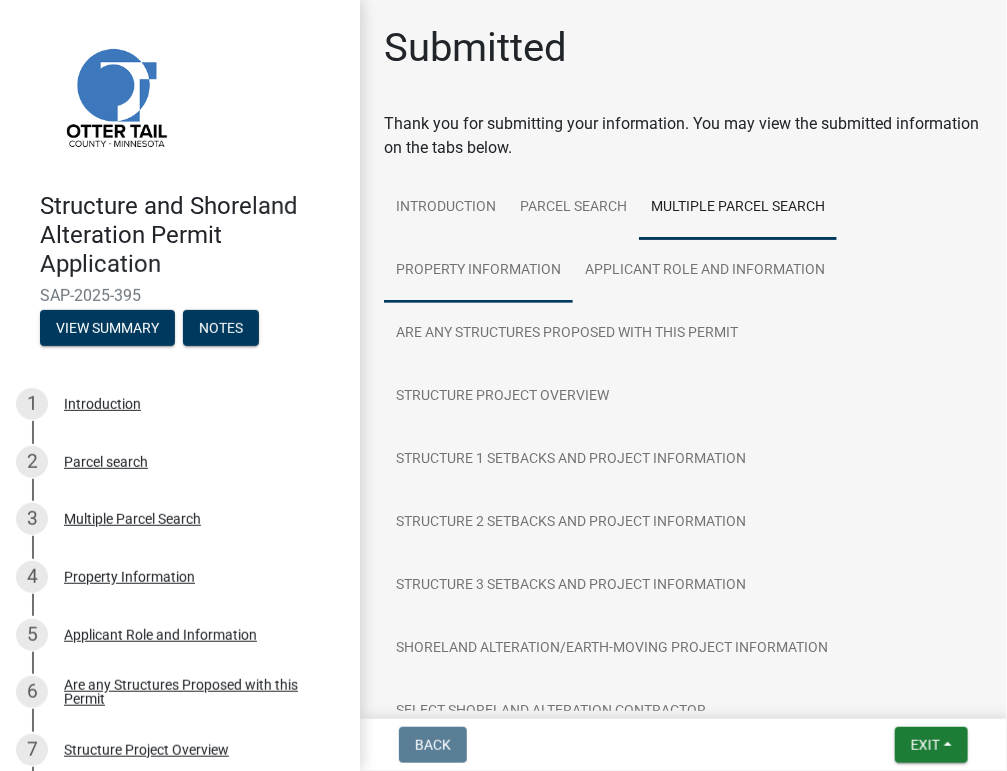 click on "Property Information" at bounding box center [478, 271] 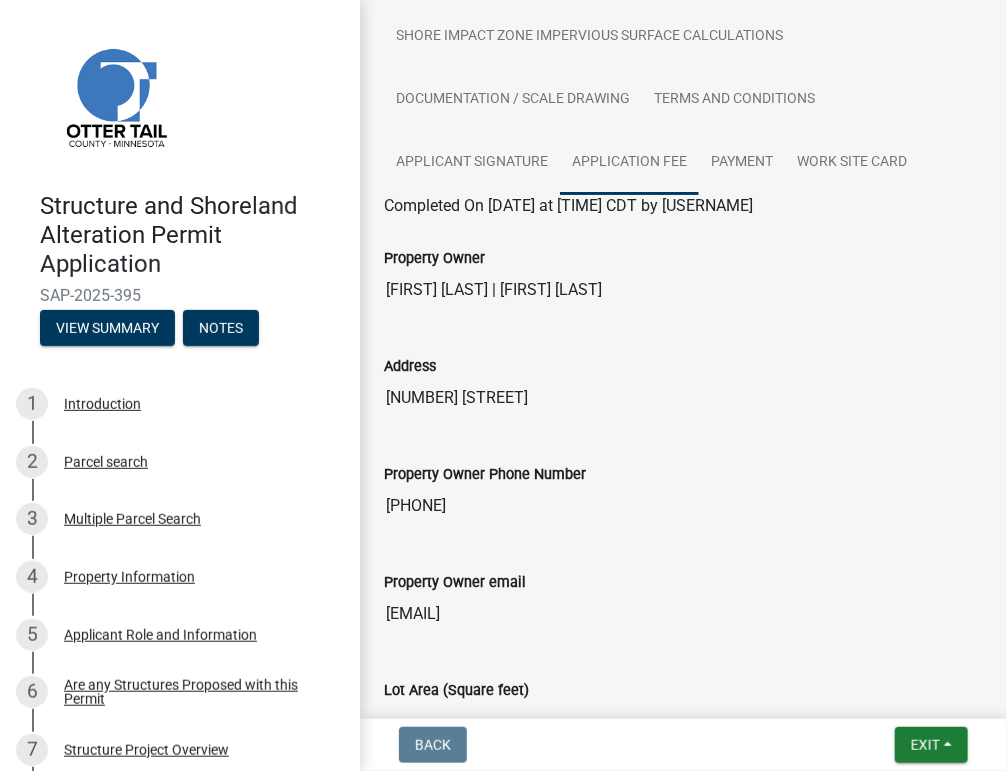 scroll, scrollTop: 66, scrollLeft: 0, axis: vertical 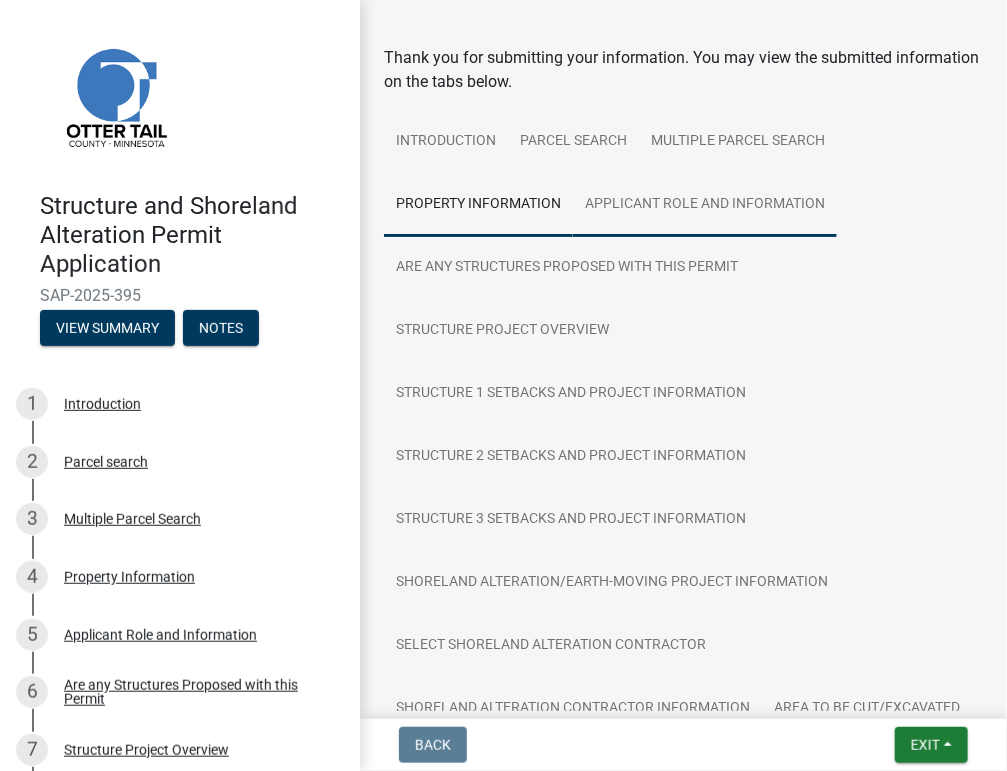 click on "Applicant Role and Information" at bounding box center (705, 205) 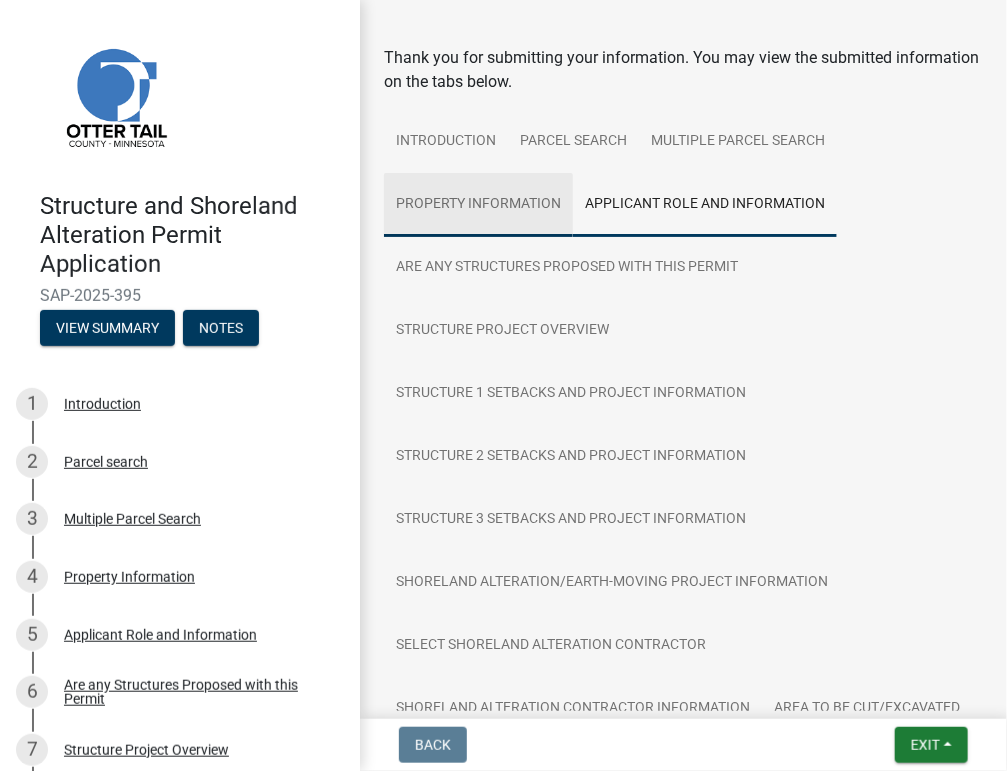 click on "Property Information" at bounding box center [478, 205] 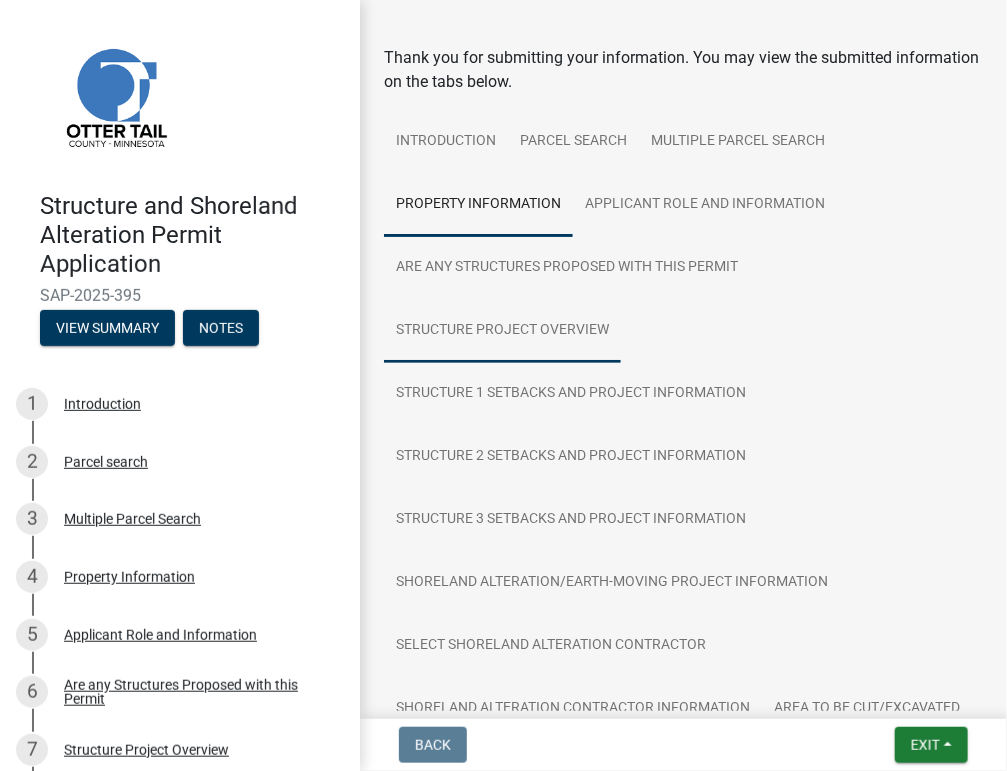 click on "Structure Project Overview" at bounding box center [502, 331] 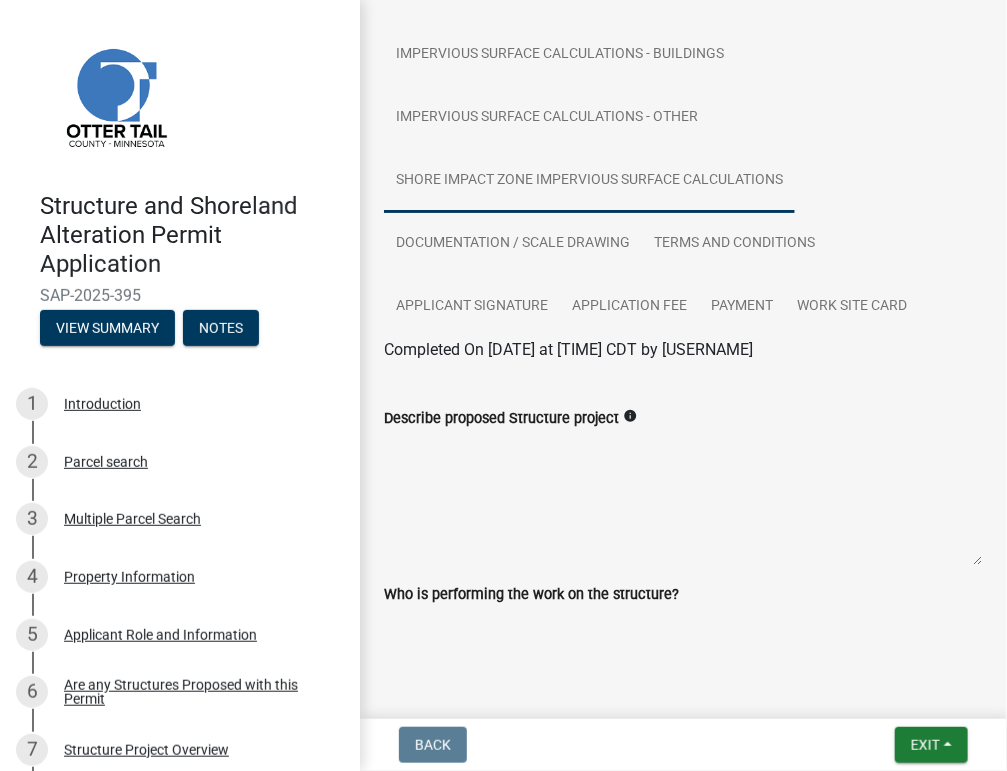 scroll, scrollTop: 854, scrollLeft: 0, axis: vertical 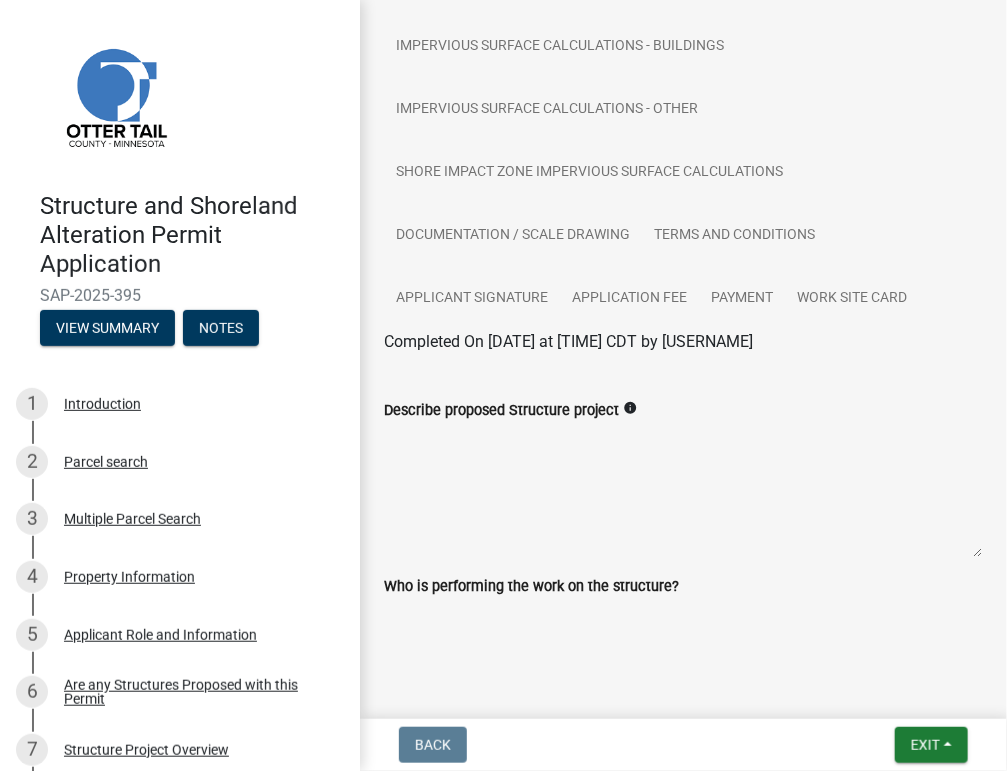 click on "info" 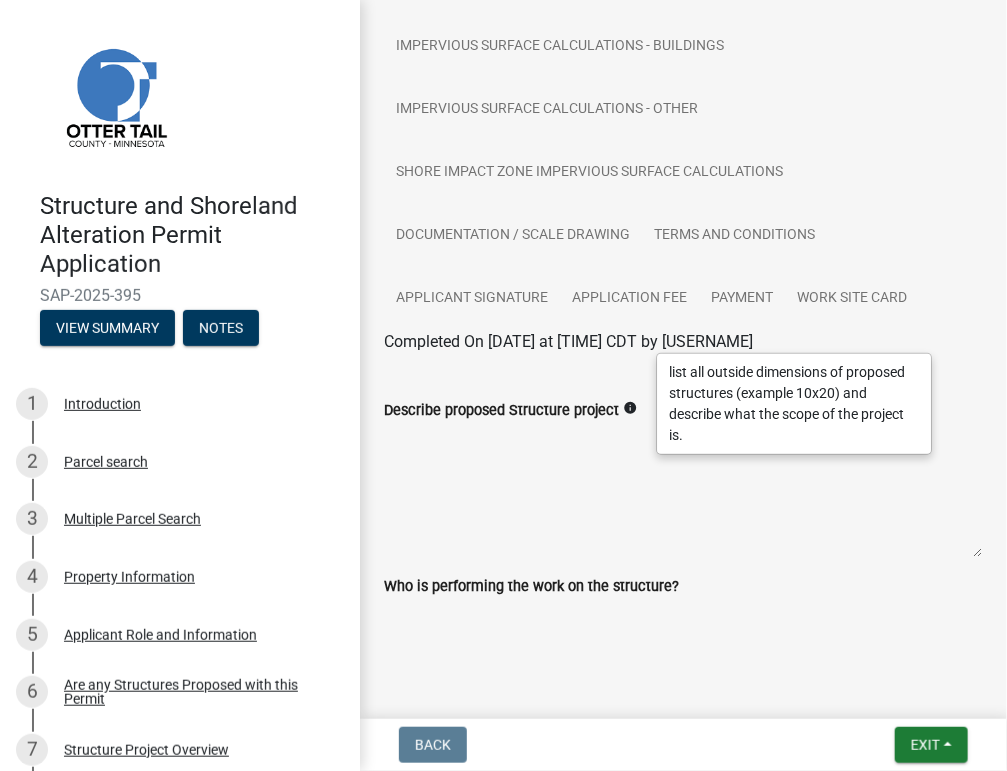 click on "Describe proposed Structure project" at bounding box center [683, 490] 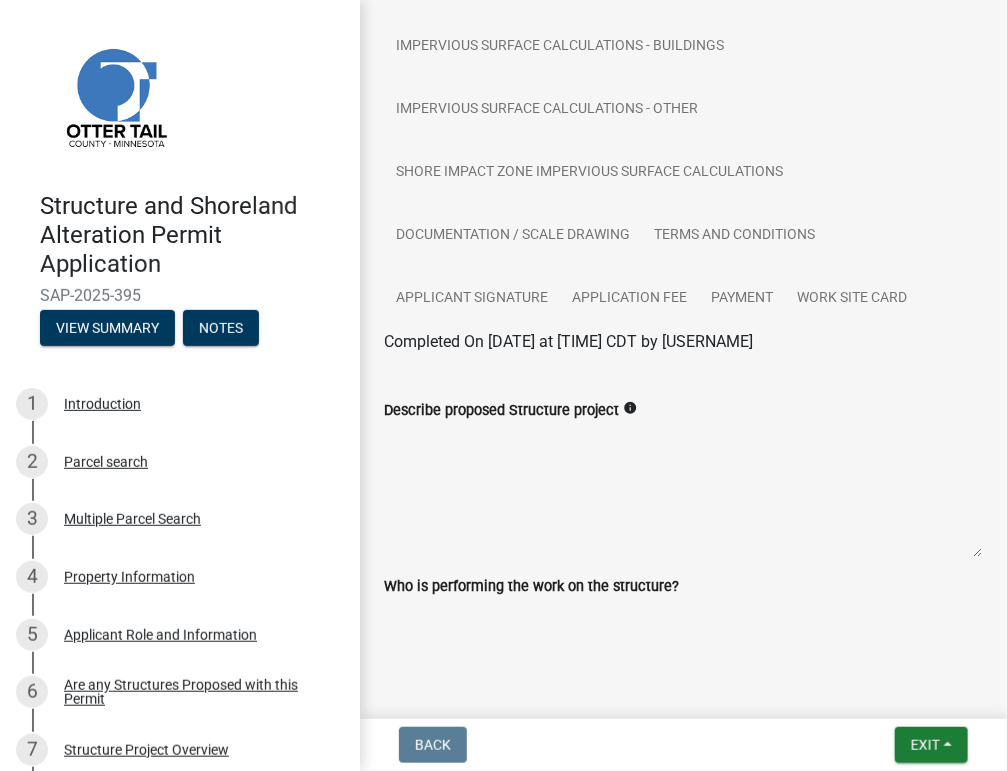click 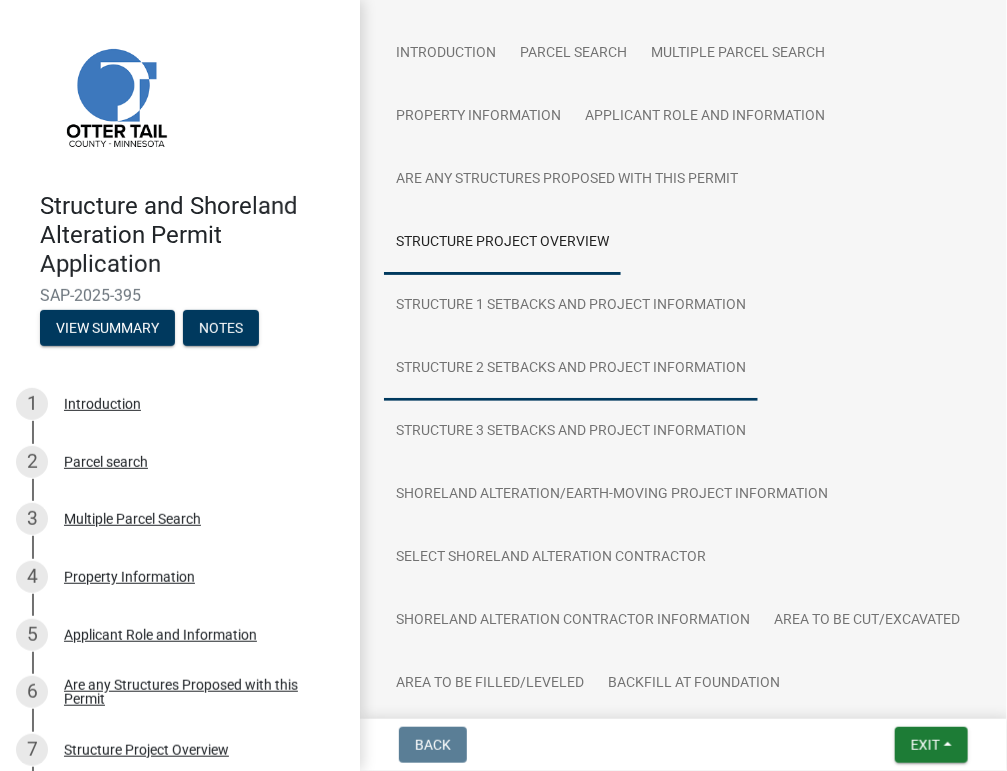 scroll, scrollTop: 0, scrollLeft: 0, axis: both 